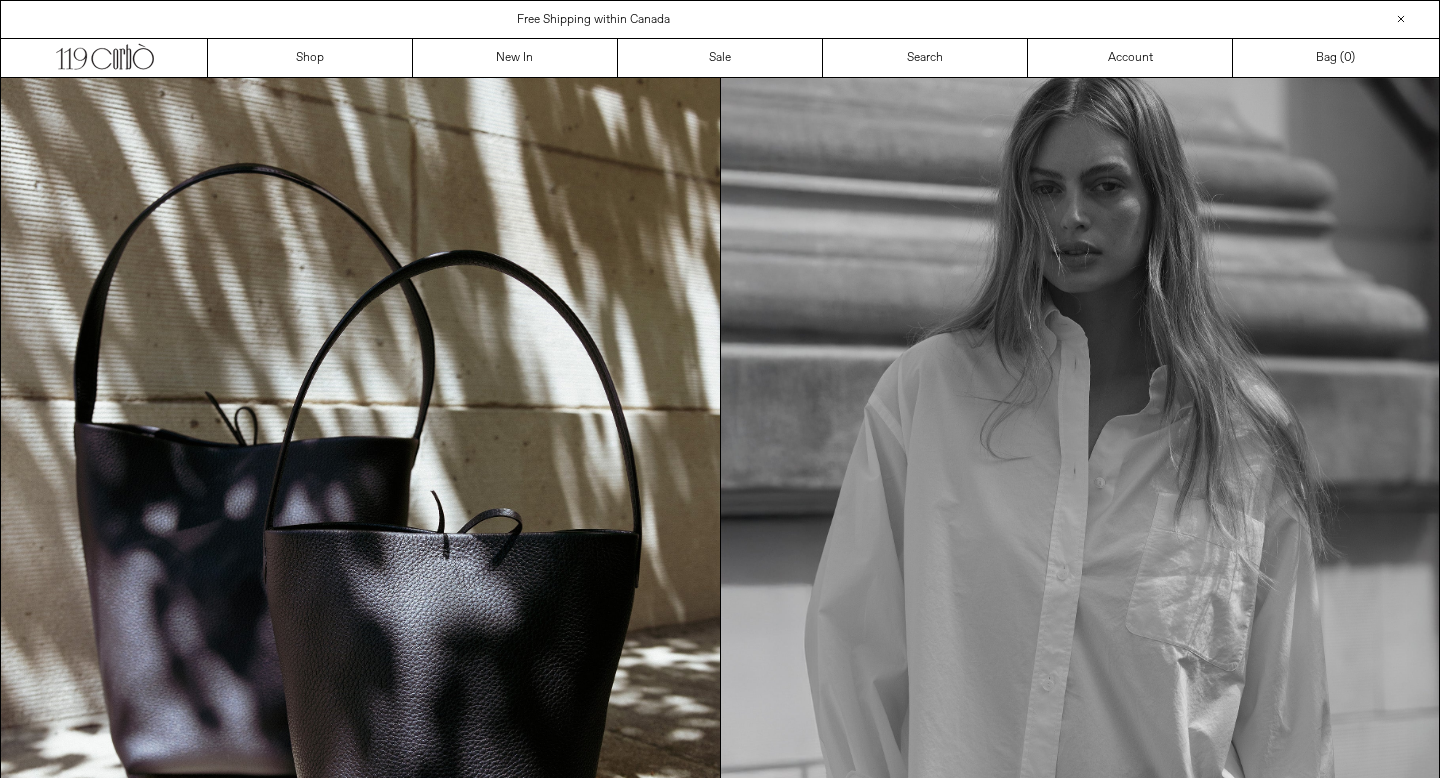 scroll, scrollTop: 0, scrollLeft: 0, axis: both 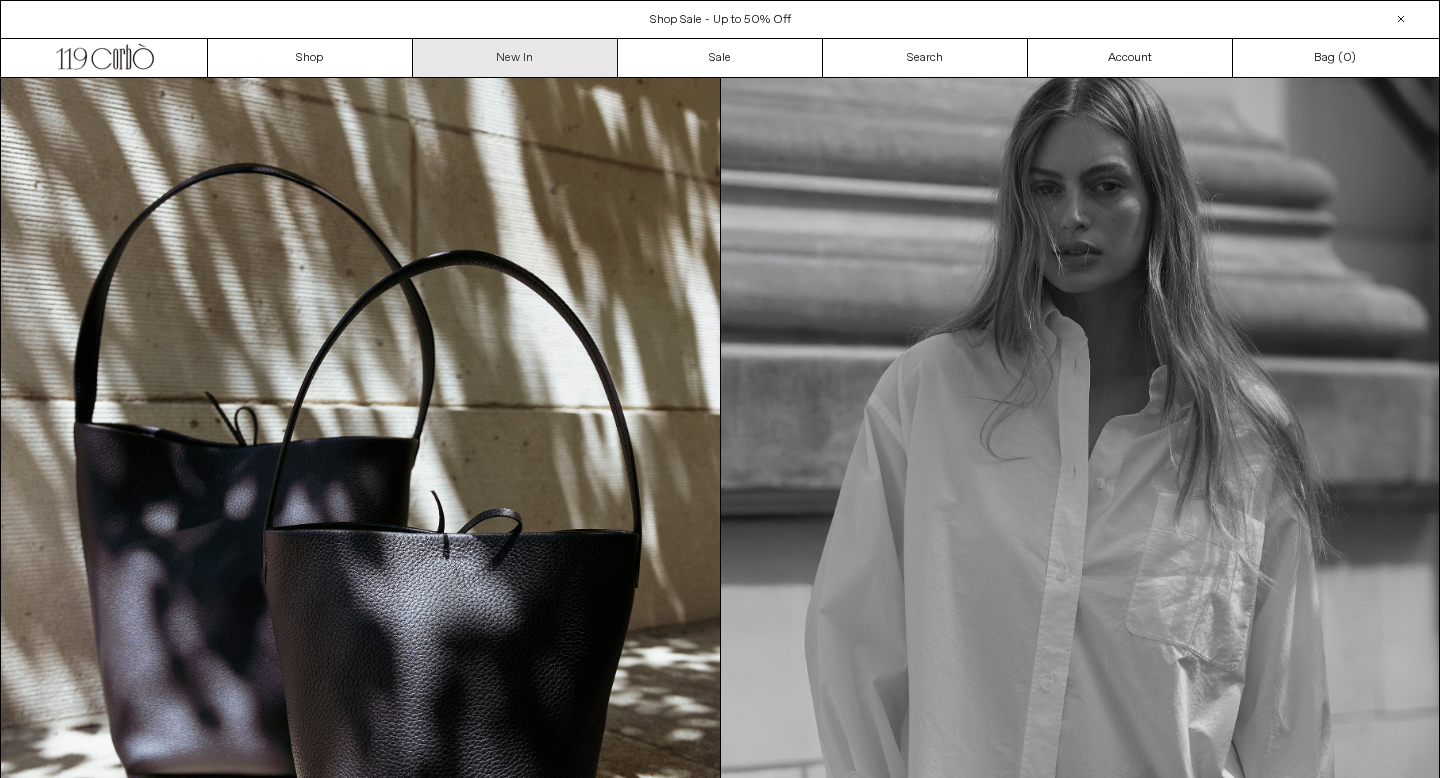click on "New In" at bounding box center [515, 58] 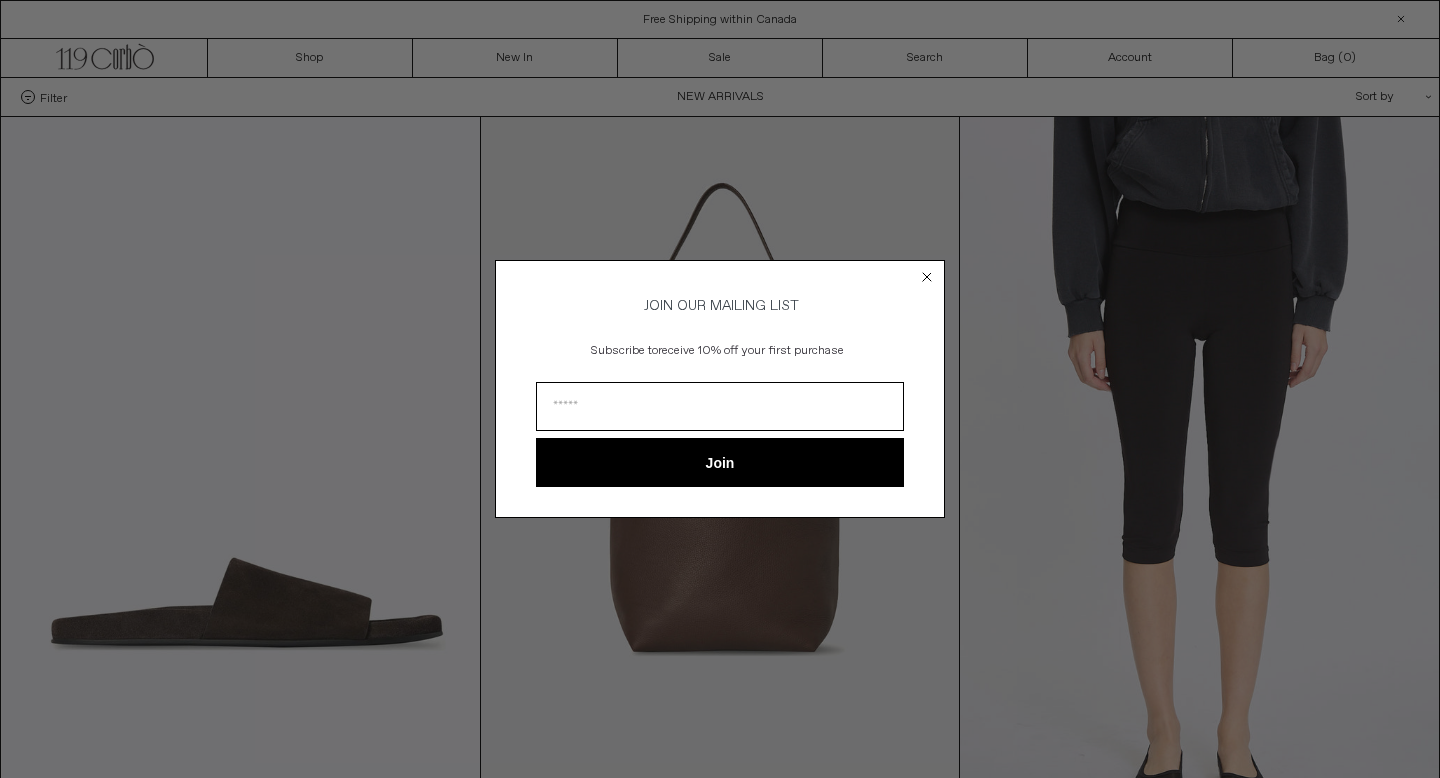 scroll, scrollTop: 0, scrollLeft: 0, axis: both 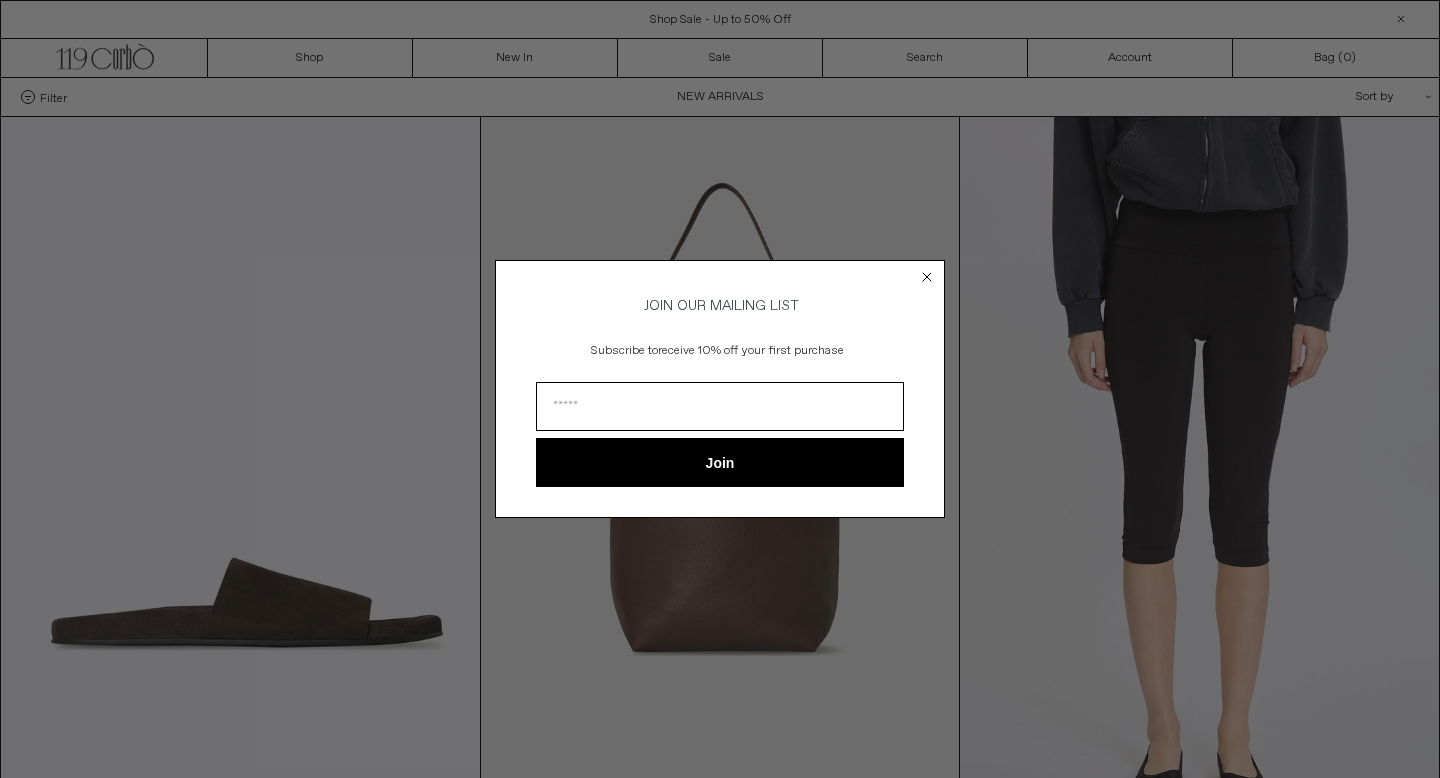 click 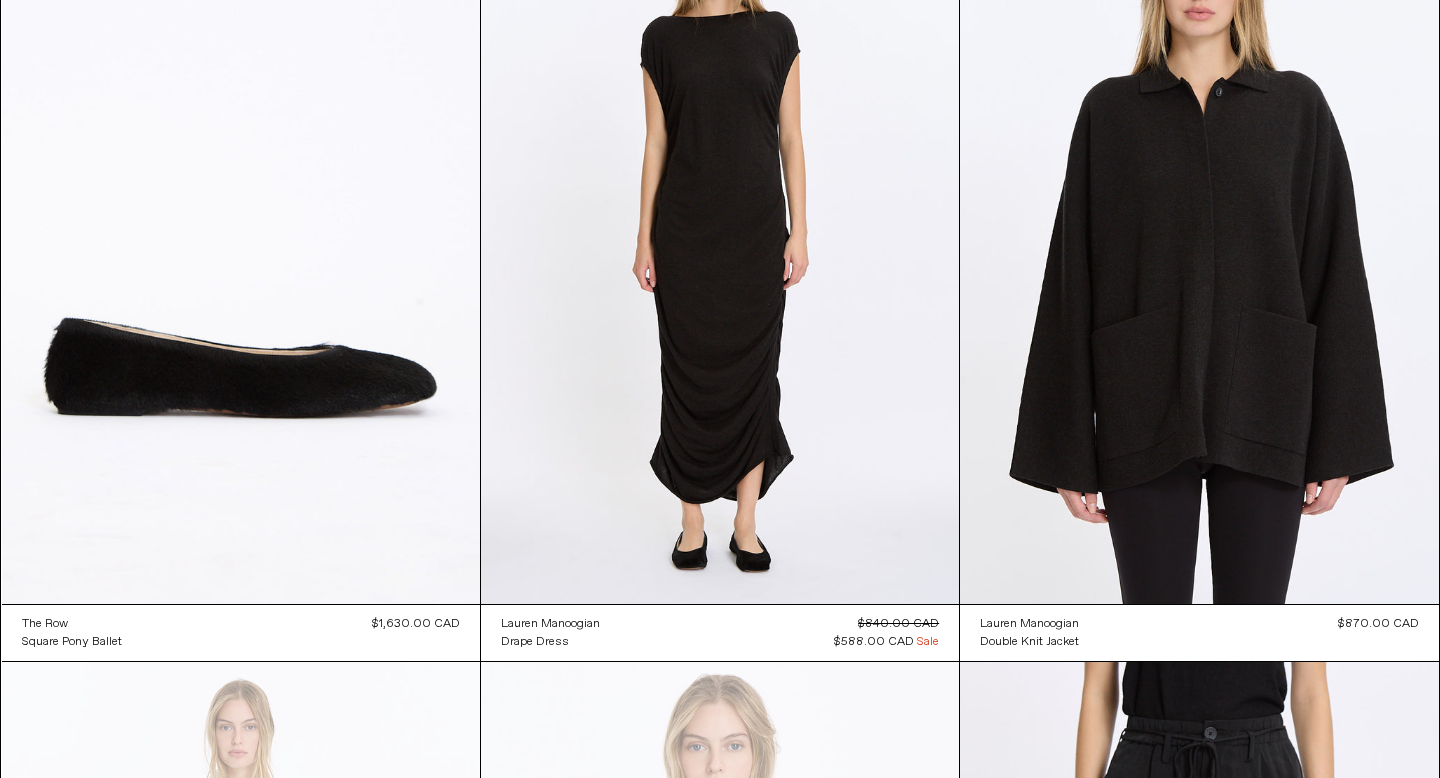 scroll, scrollTop: 1785, scrollLeft: 0, axis: vertical 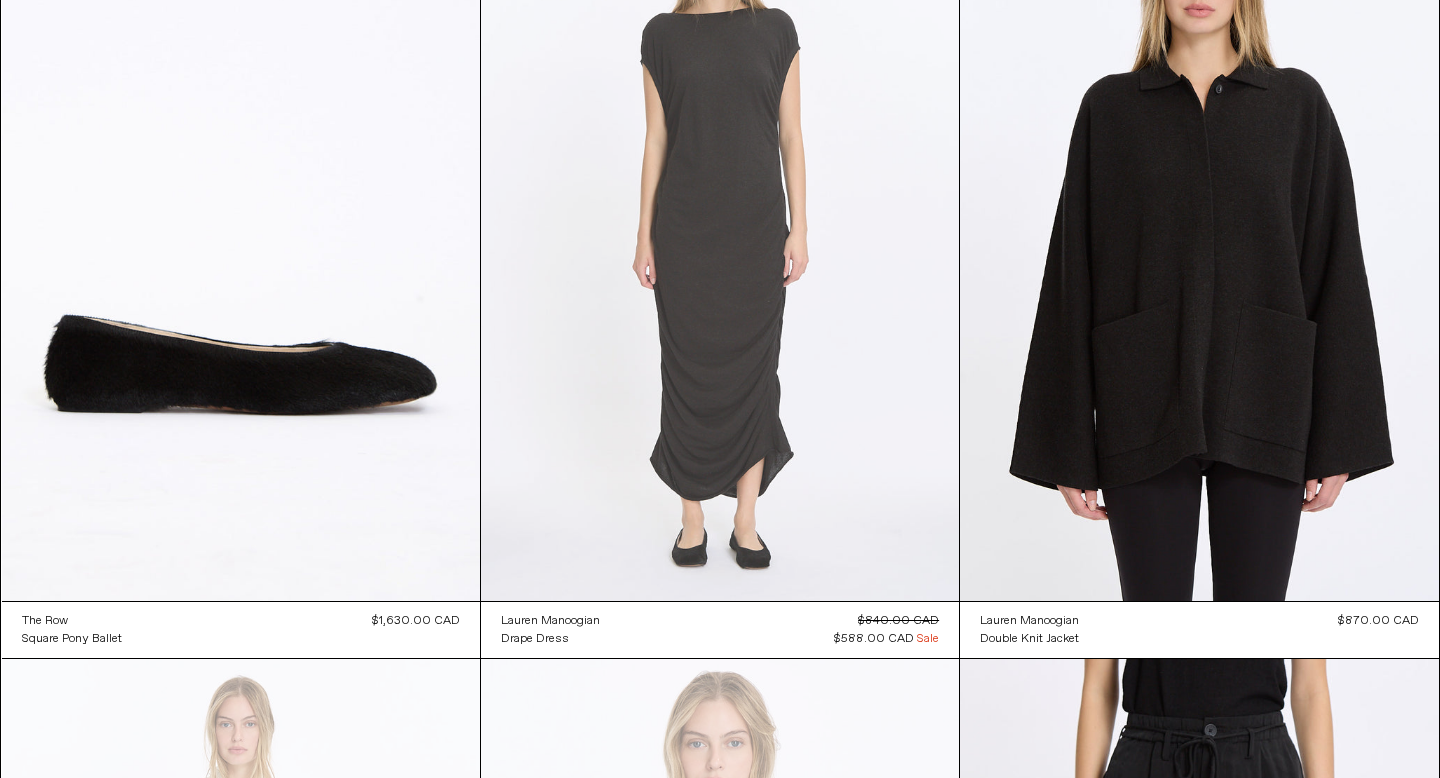 click at bounding box center (720, 241) 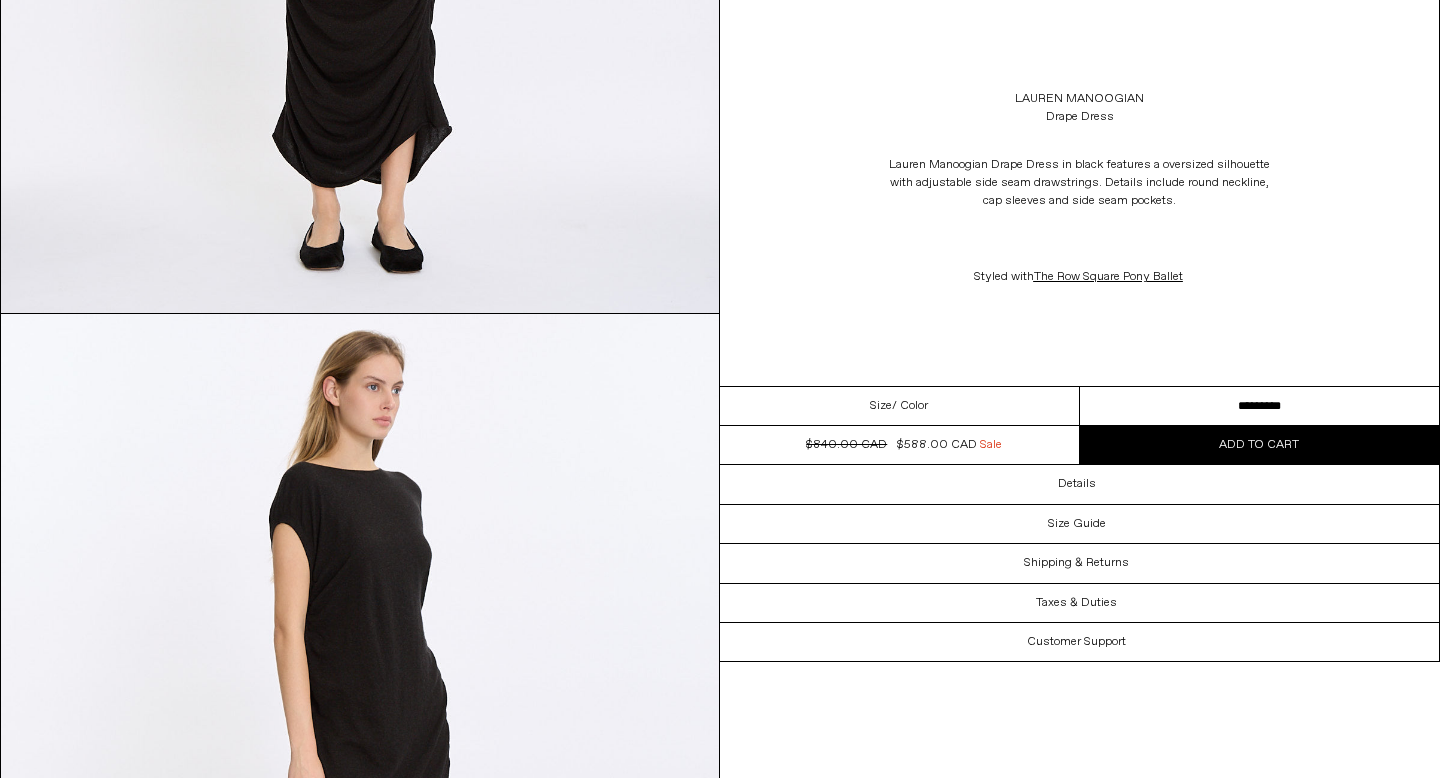 scroll, scrollTop: 684, scrollLeft: 0, axis: vertical 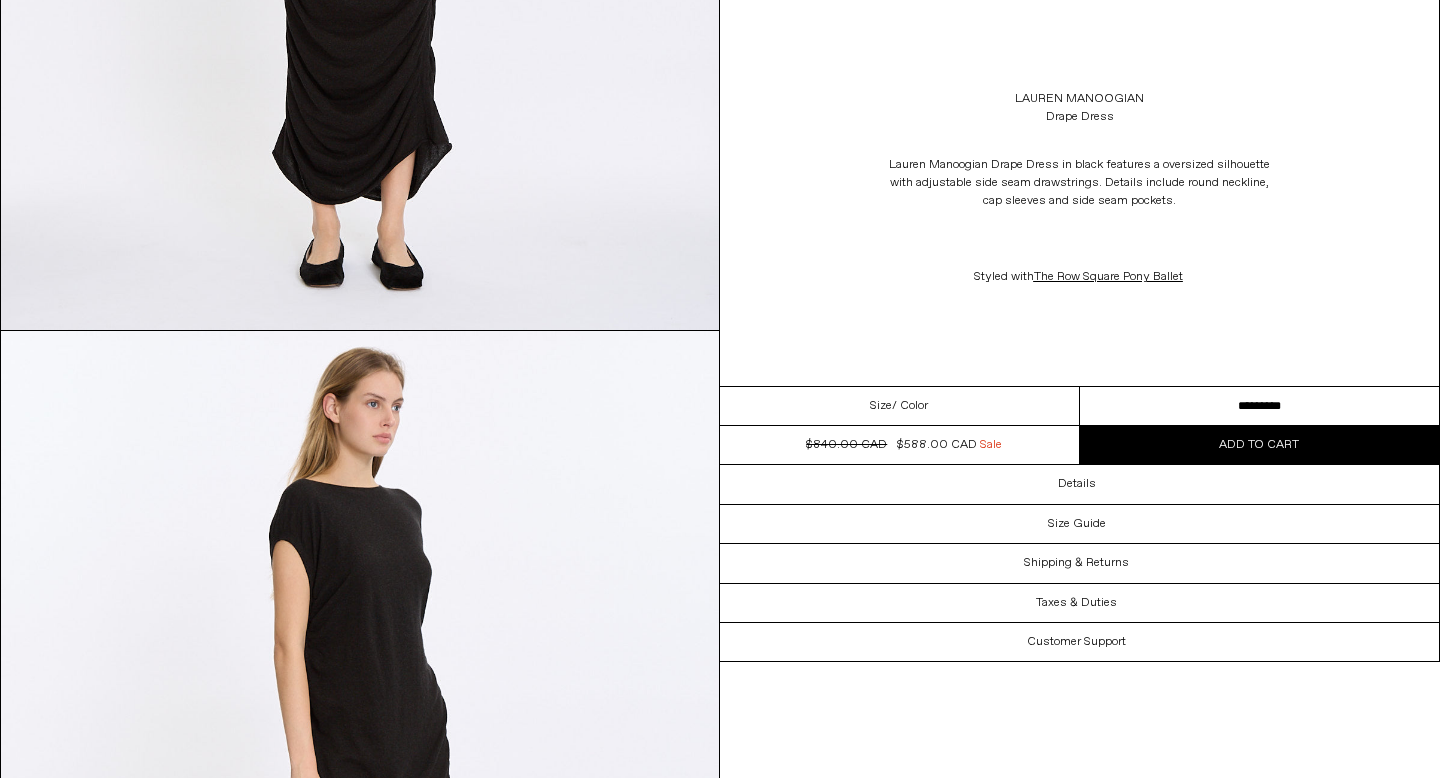 click on "**********" at bounding box center (1260, 406) 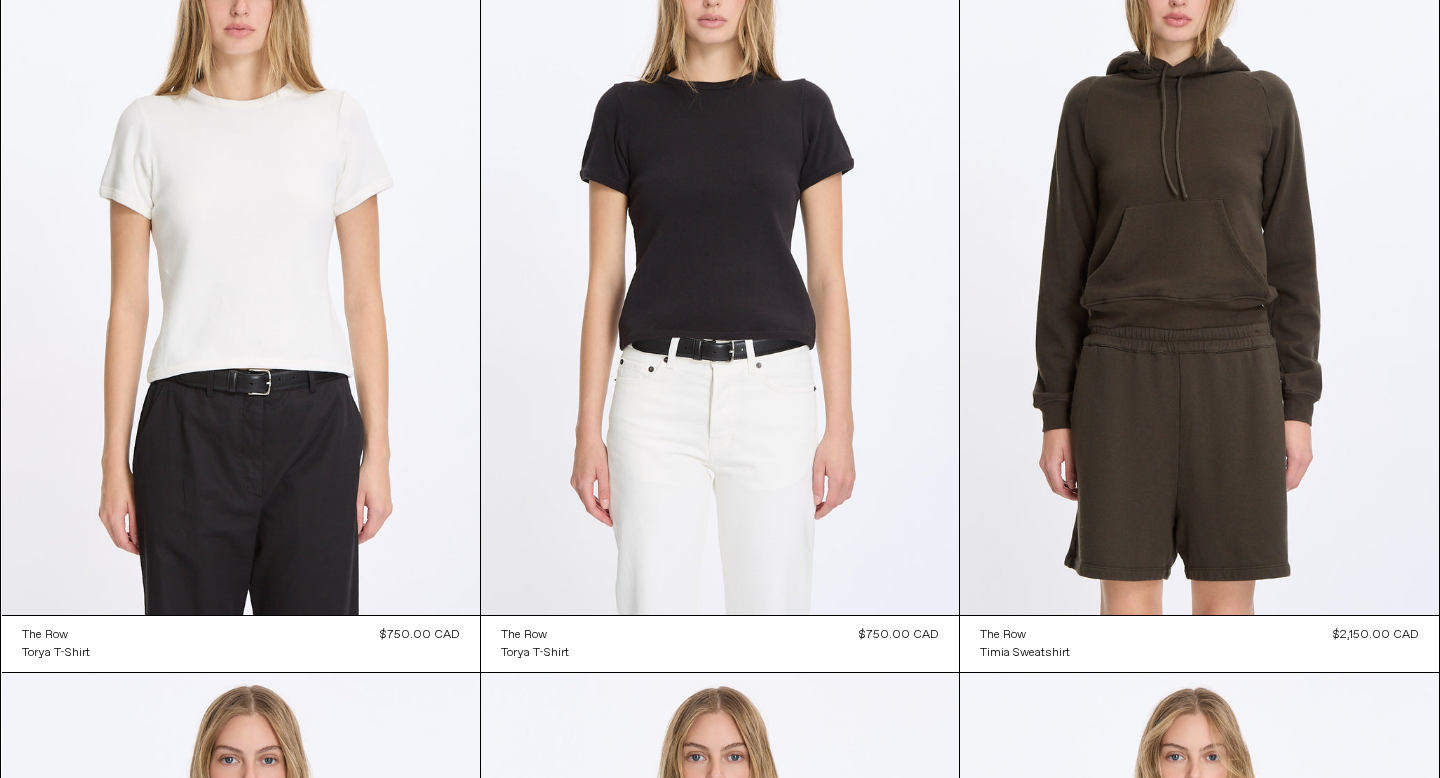 scroll, scrollTop: 5653, scrollLeft: 0, axis: vertical 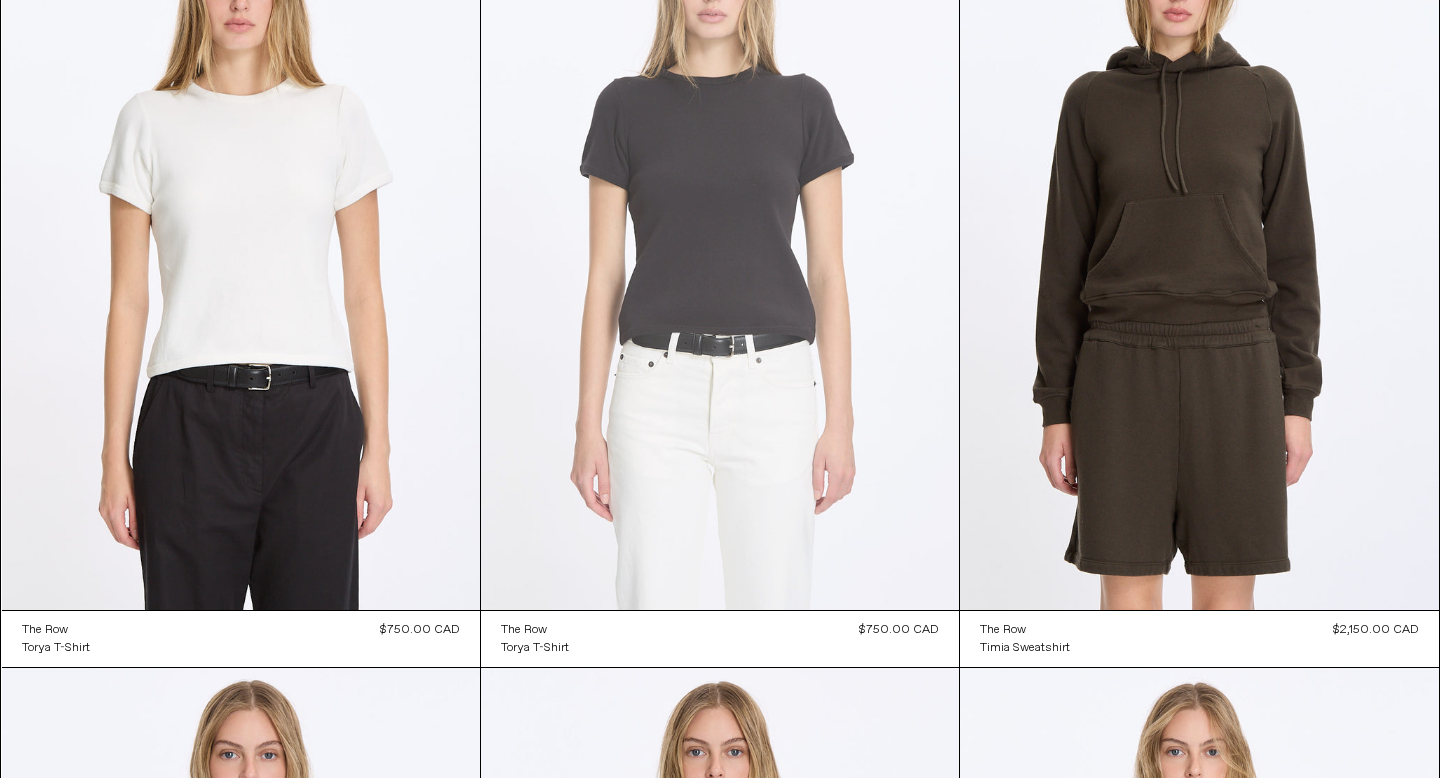 click at bounding box center [720, 251] 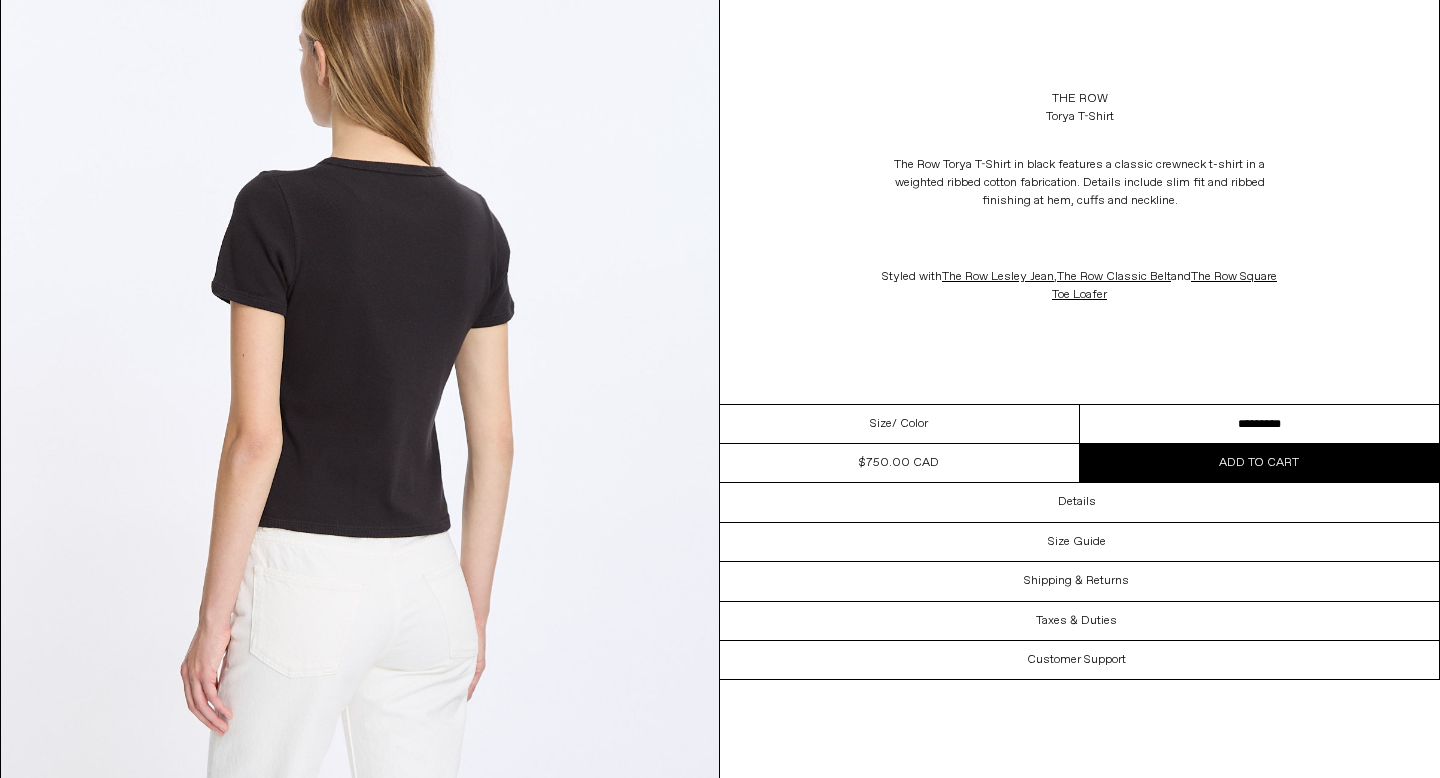 scroll, scrollTop: 1977, scrollLeft: 0, axis: vertical 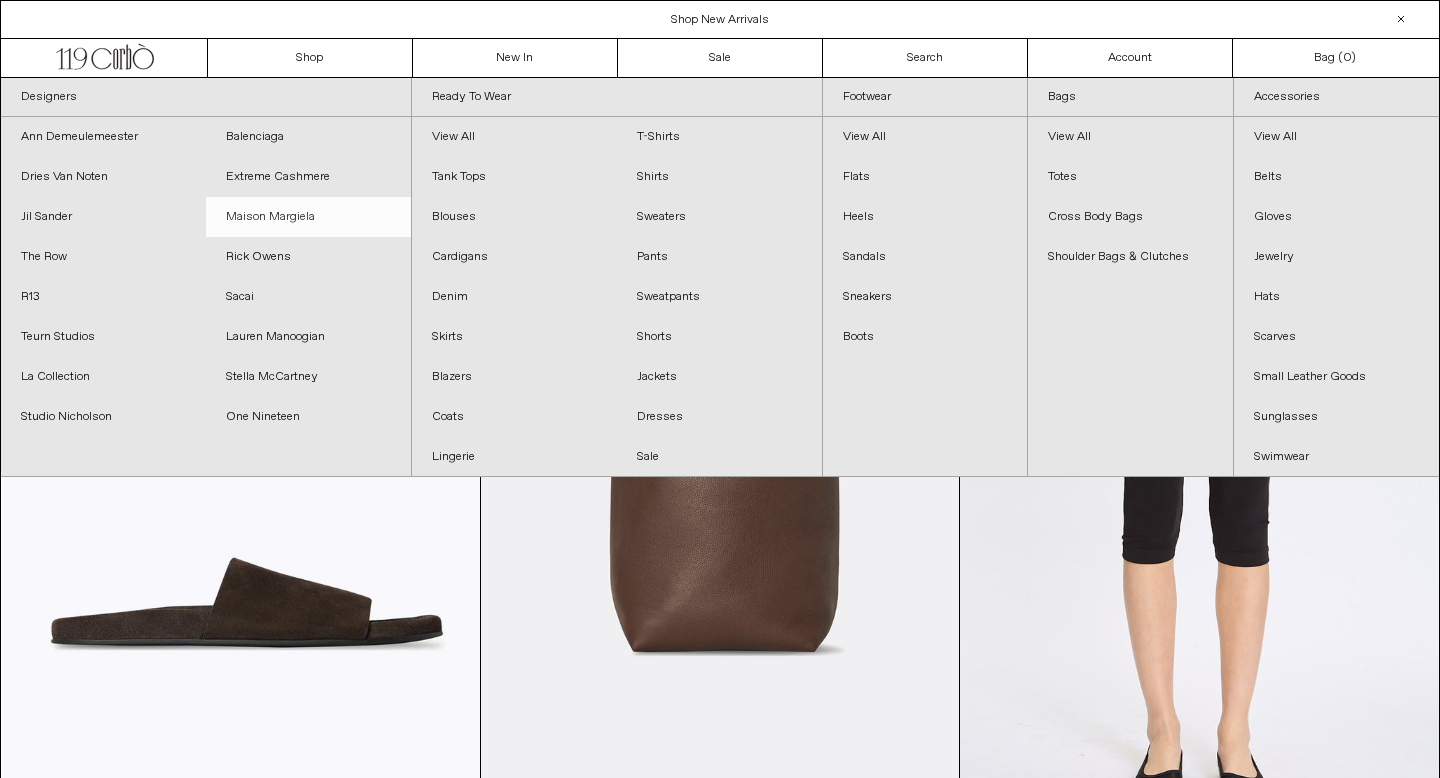 click on "Maison Margiela" at bounding box center [308, 217] 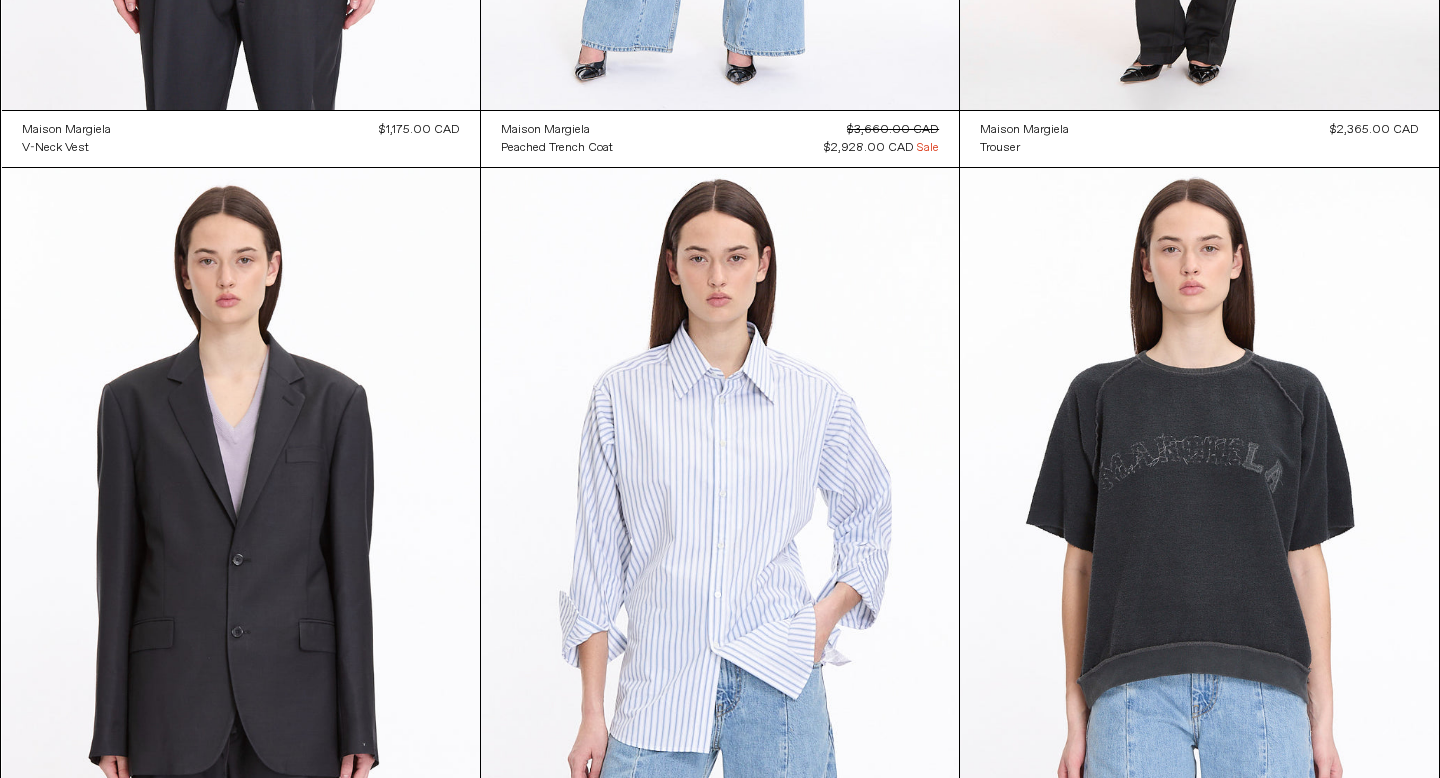 scroll, scrollTop: 3053, scrollLeft: 0, axis: vertical 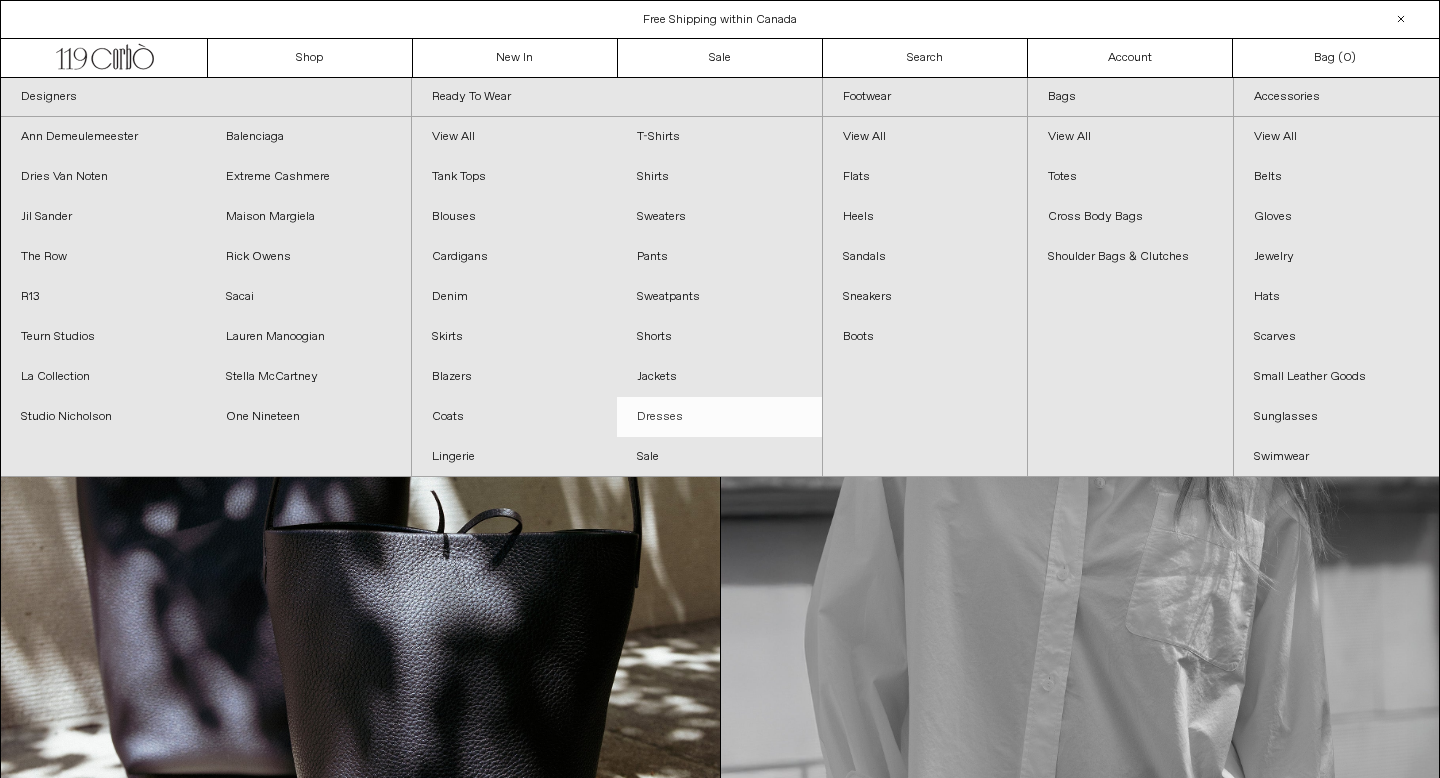 click on "Dresses" at bounding box center [719, 417] 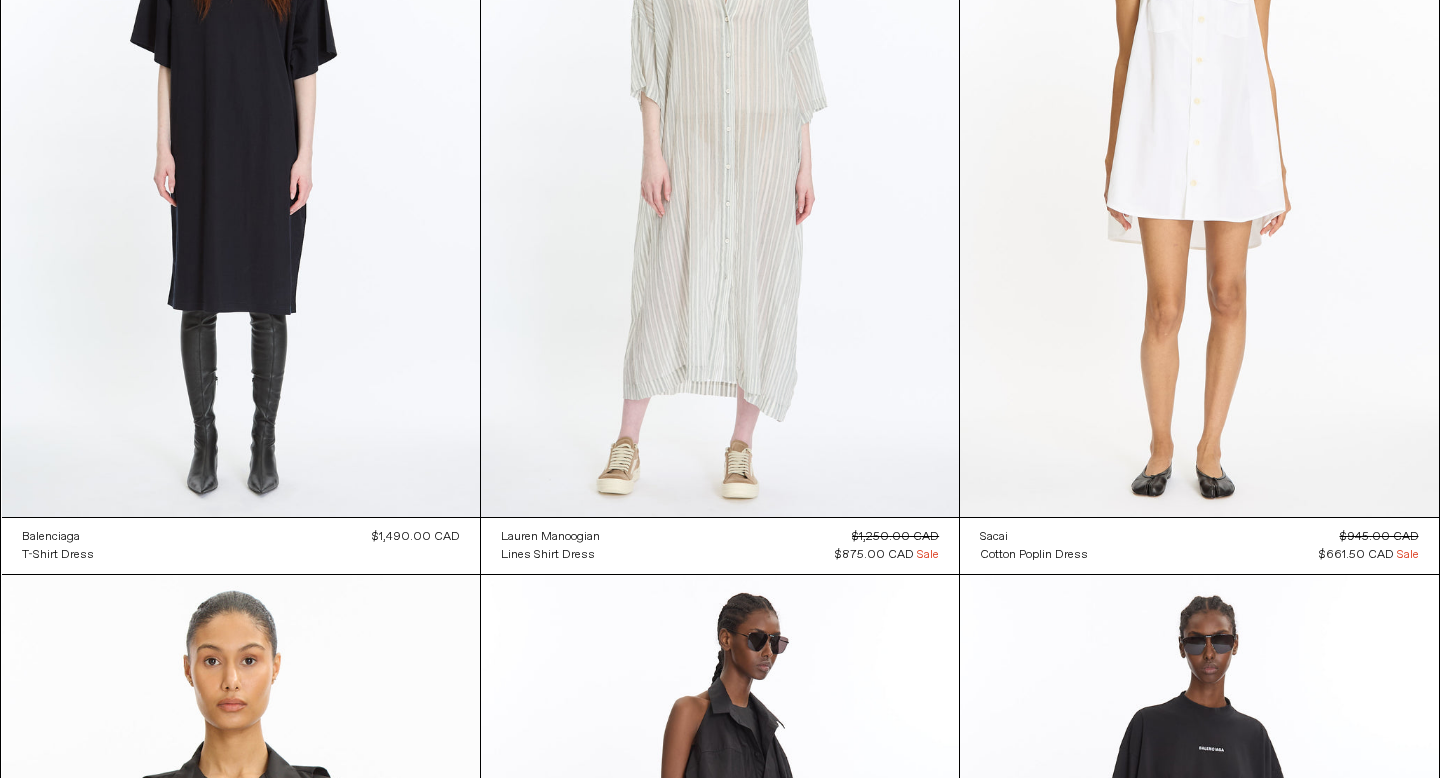 scroll, scrollTop: 3425, scrollLeft: 0, axis: vertical 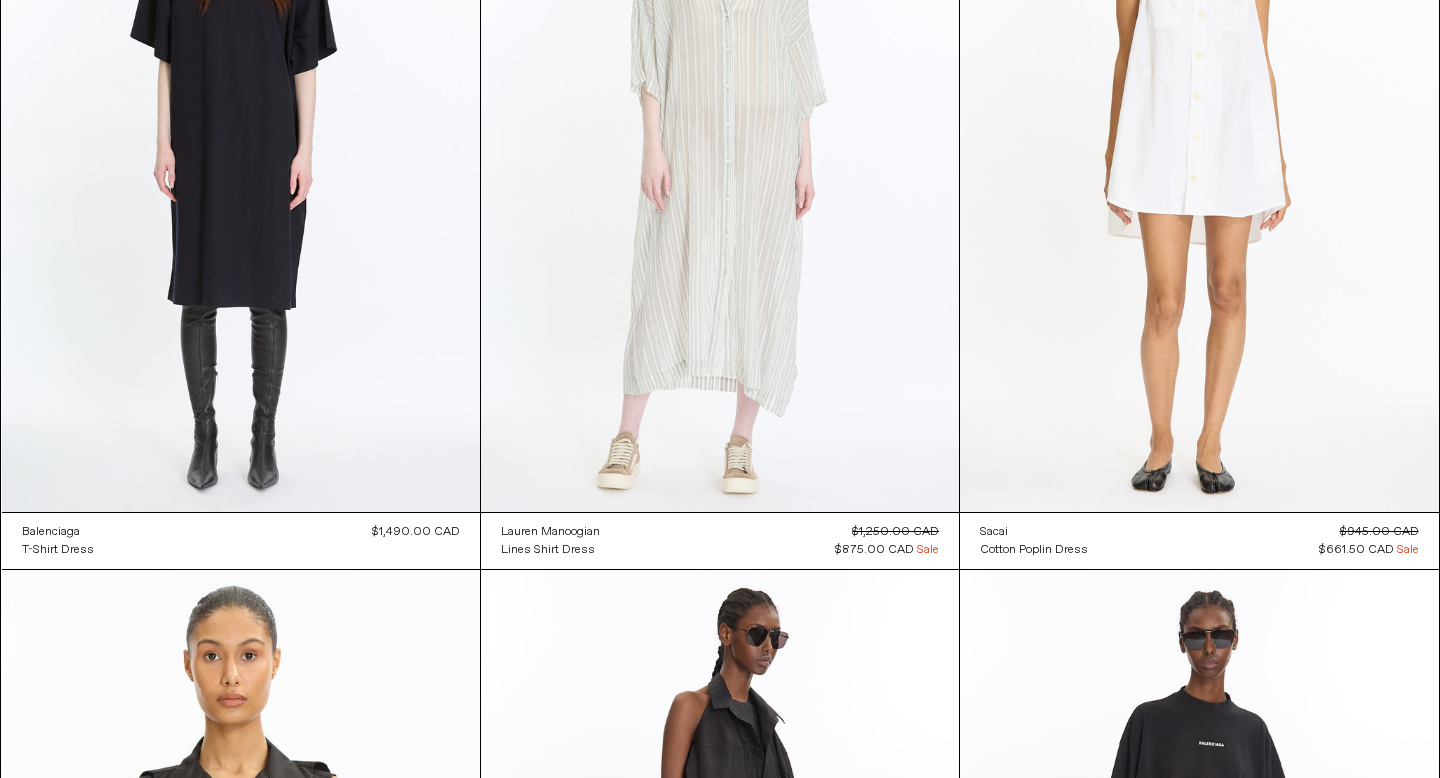 click at bounding box center (720, 152) 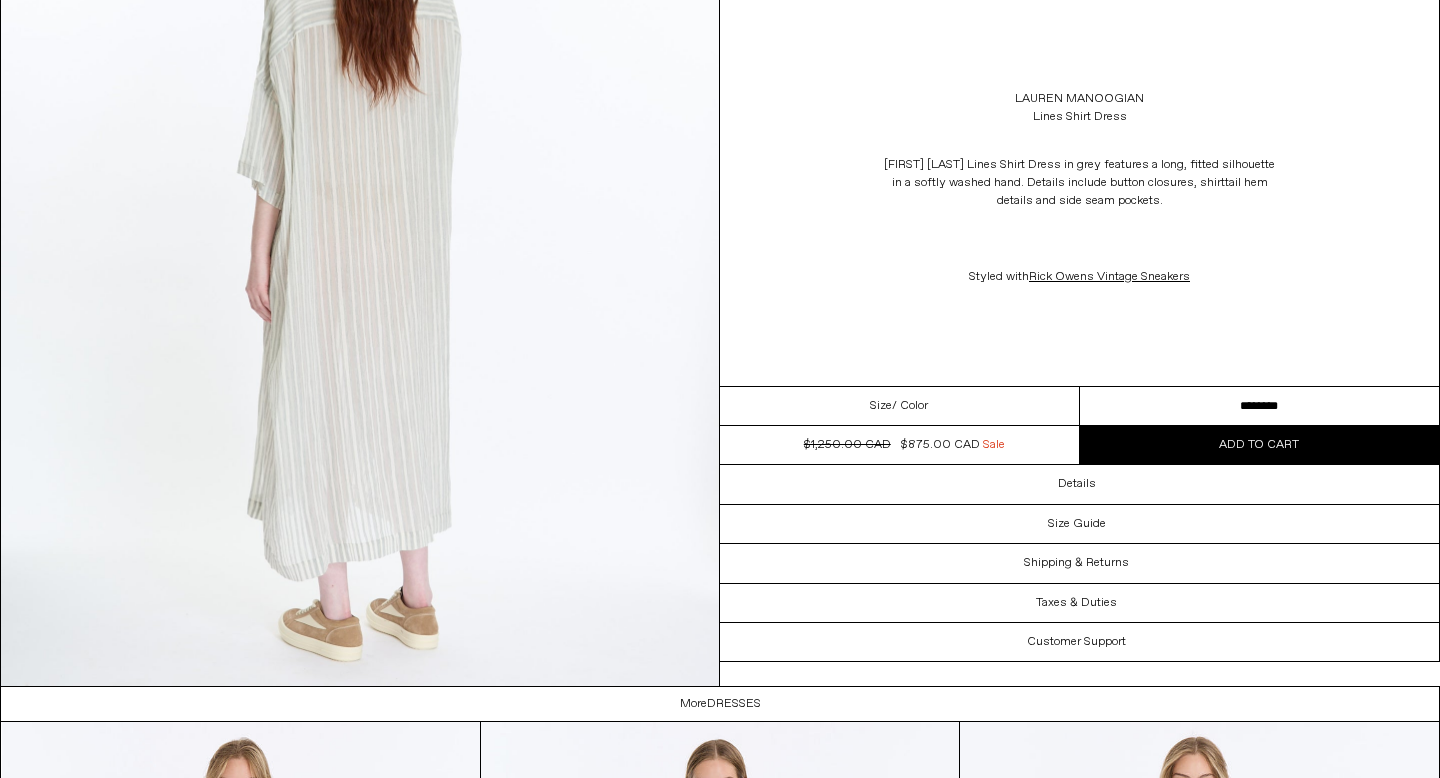 scroll, scrollTop: 2129, scrollLeft: 0, axis: vertical 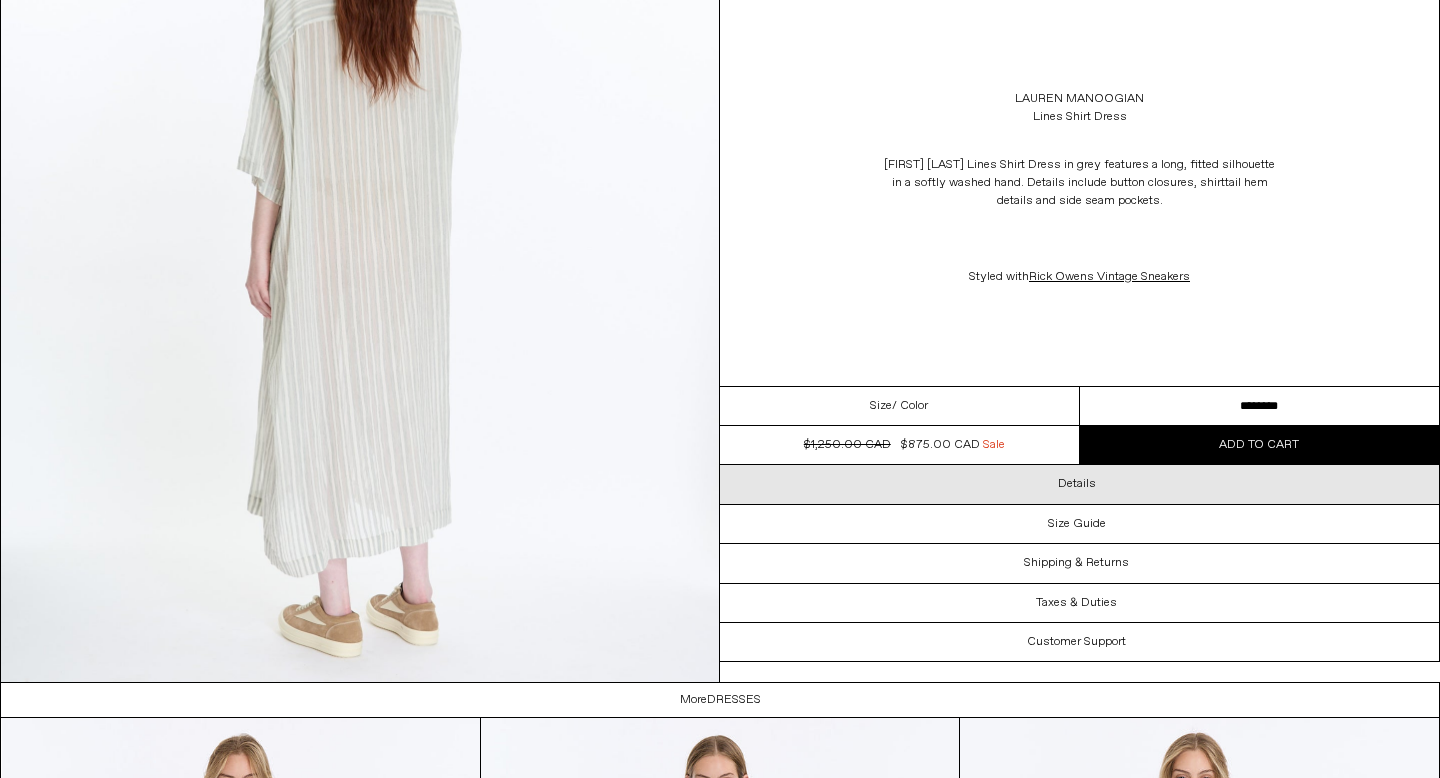 click on "Details" at bounding box center [1077, 484] 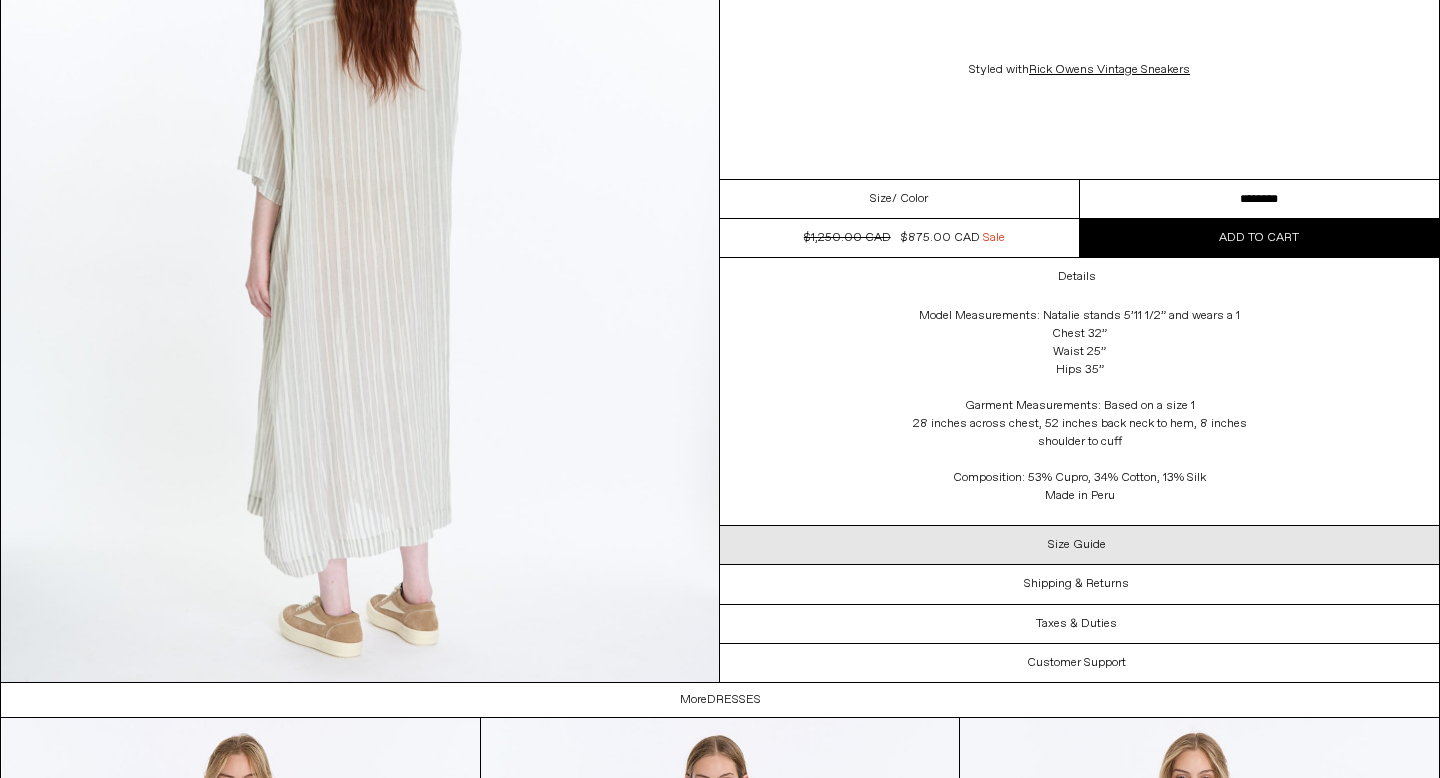 click on "Size Guide" at bounding box center (1077, 545) 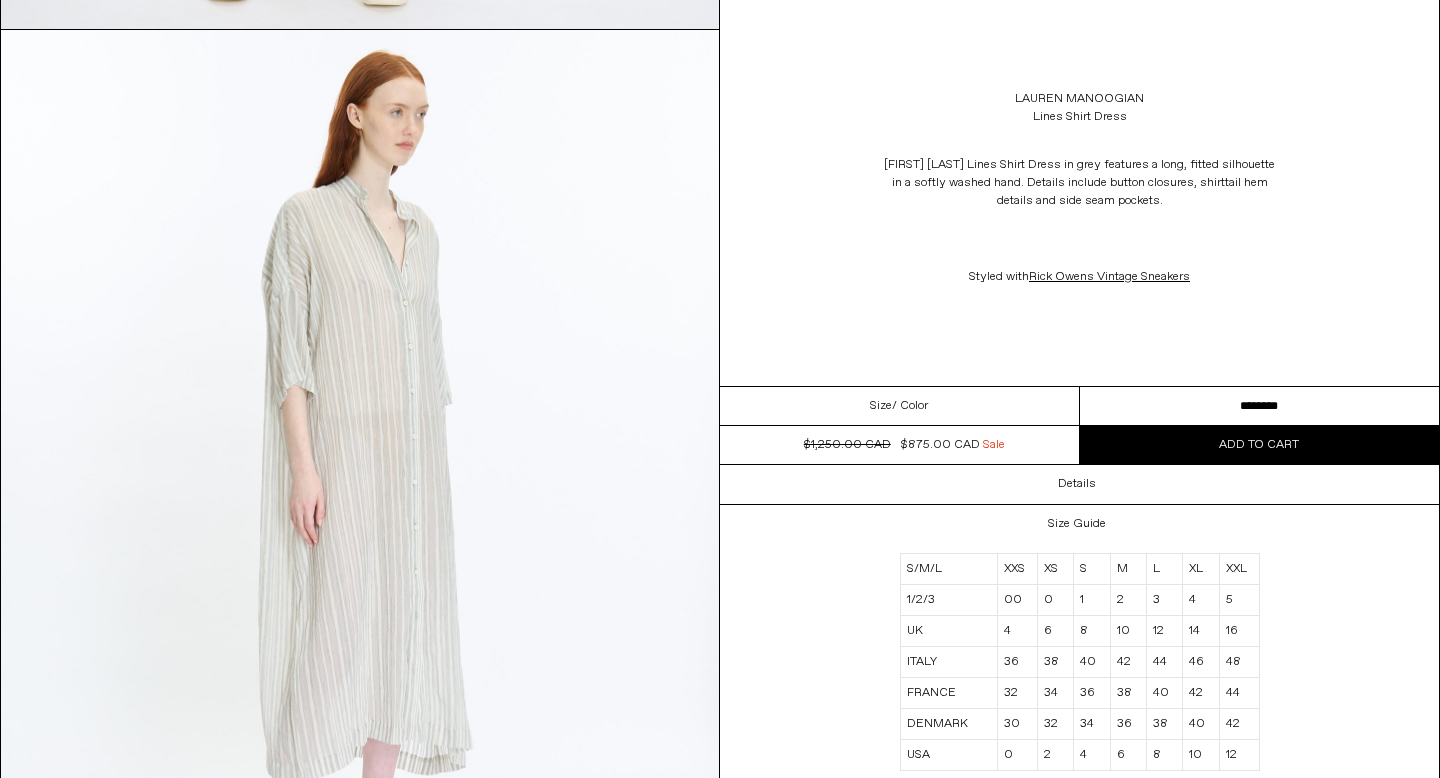 scroll, scrollTop: 986, scrollLeft: 0, axis: vertical 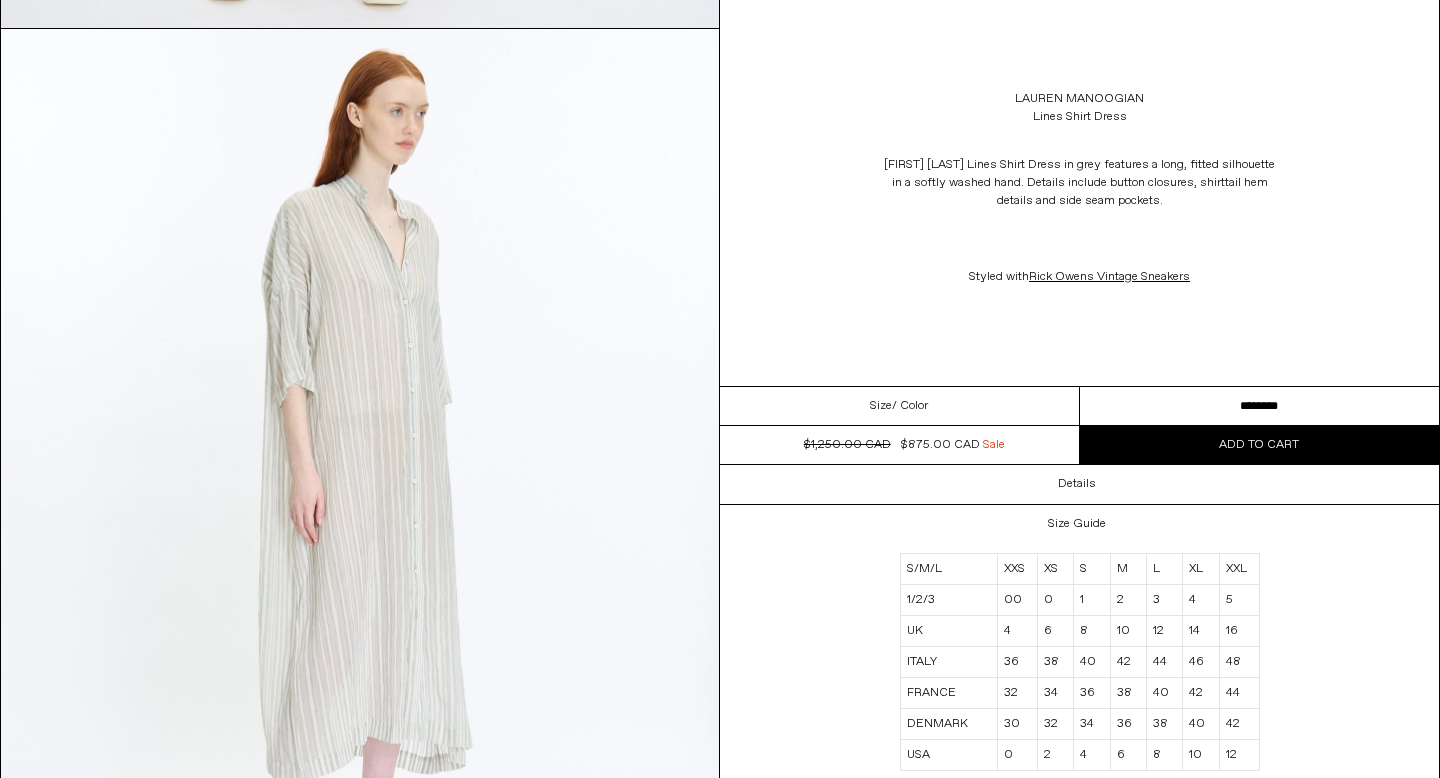 click at bounding box center (360, 478) 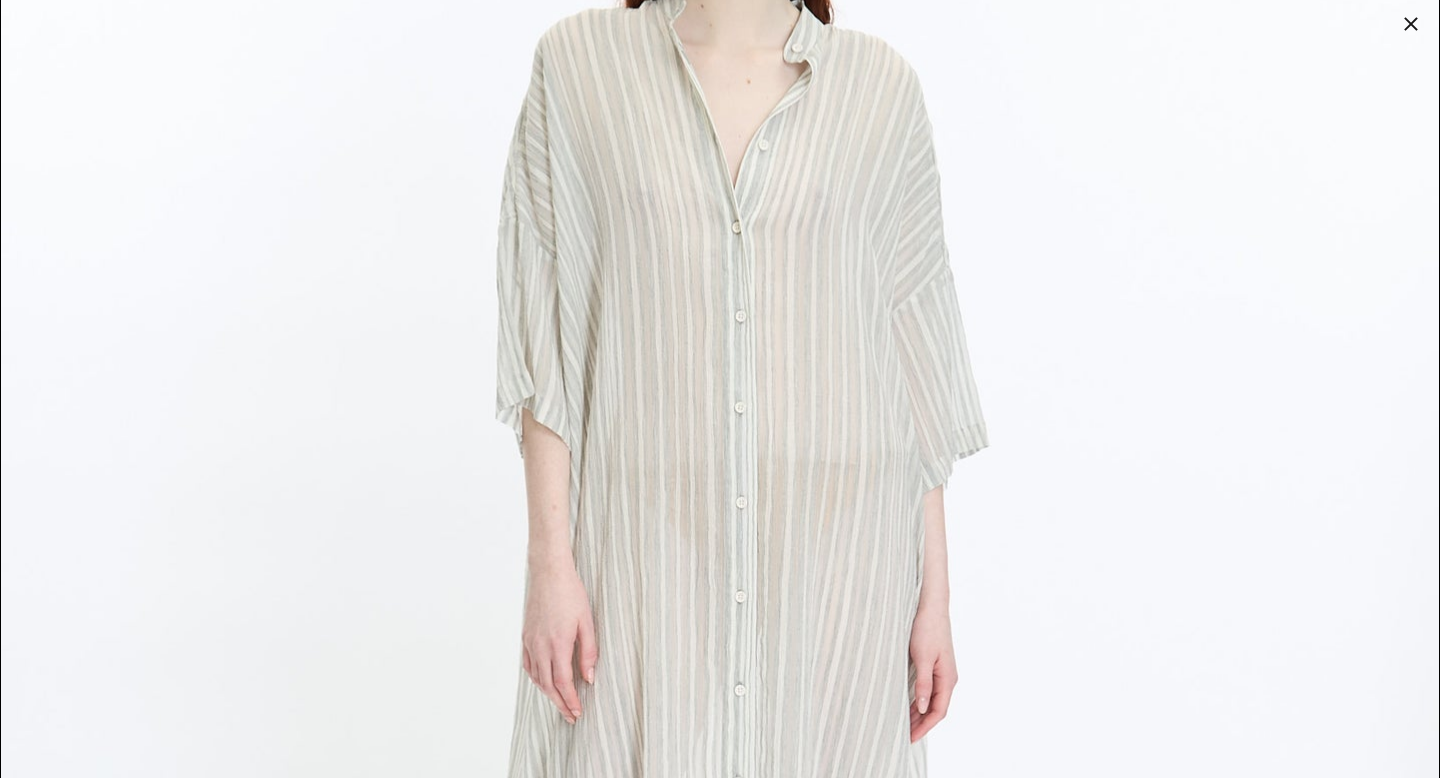 scroll, scrollTop: 0, scrollLeft: 0, axis: both 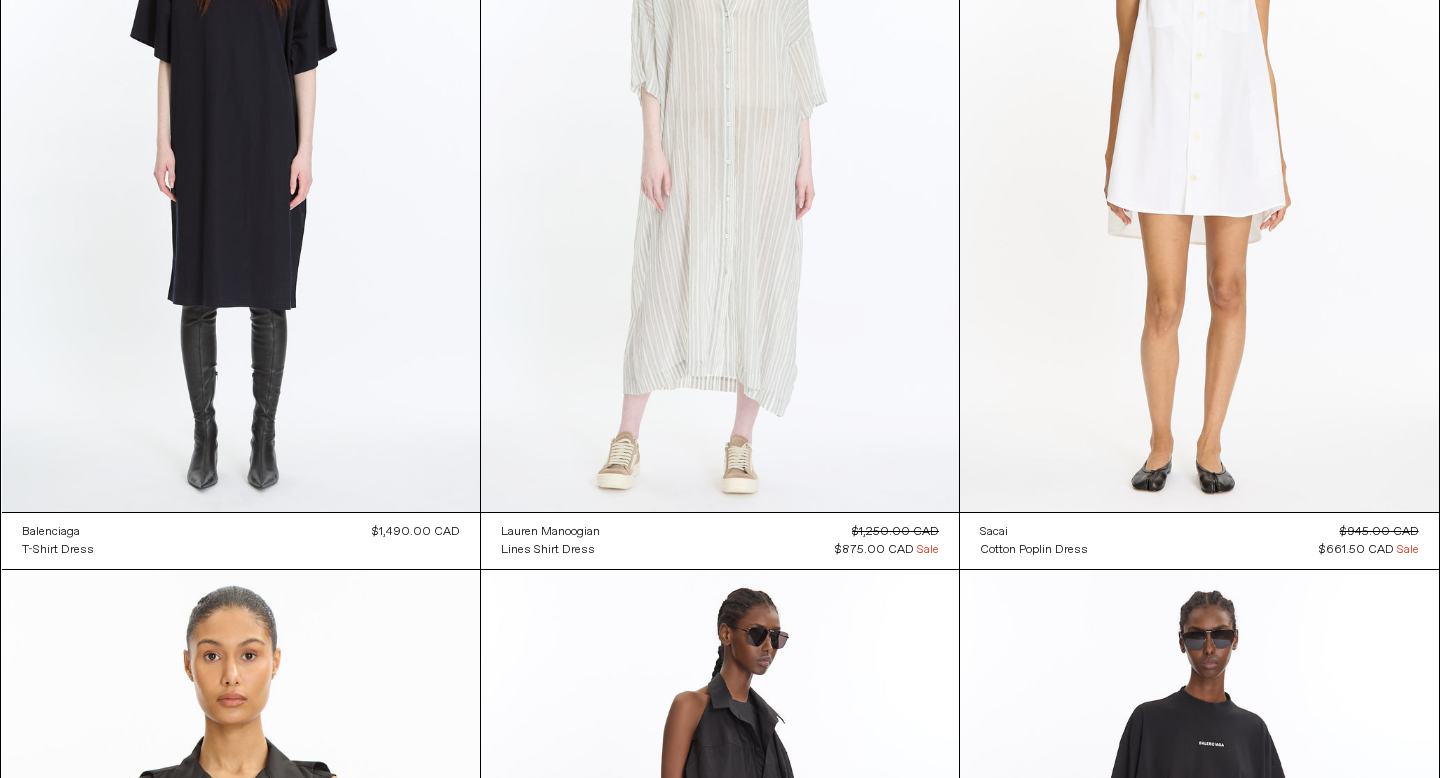 click at bounding box center (720, 152) 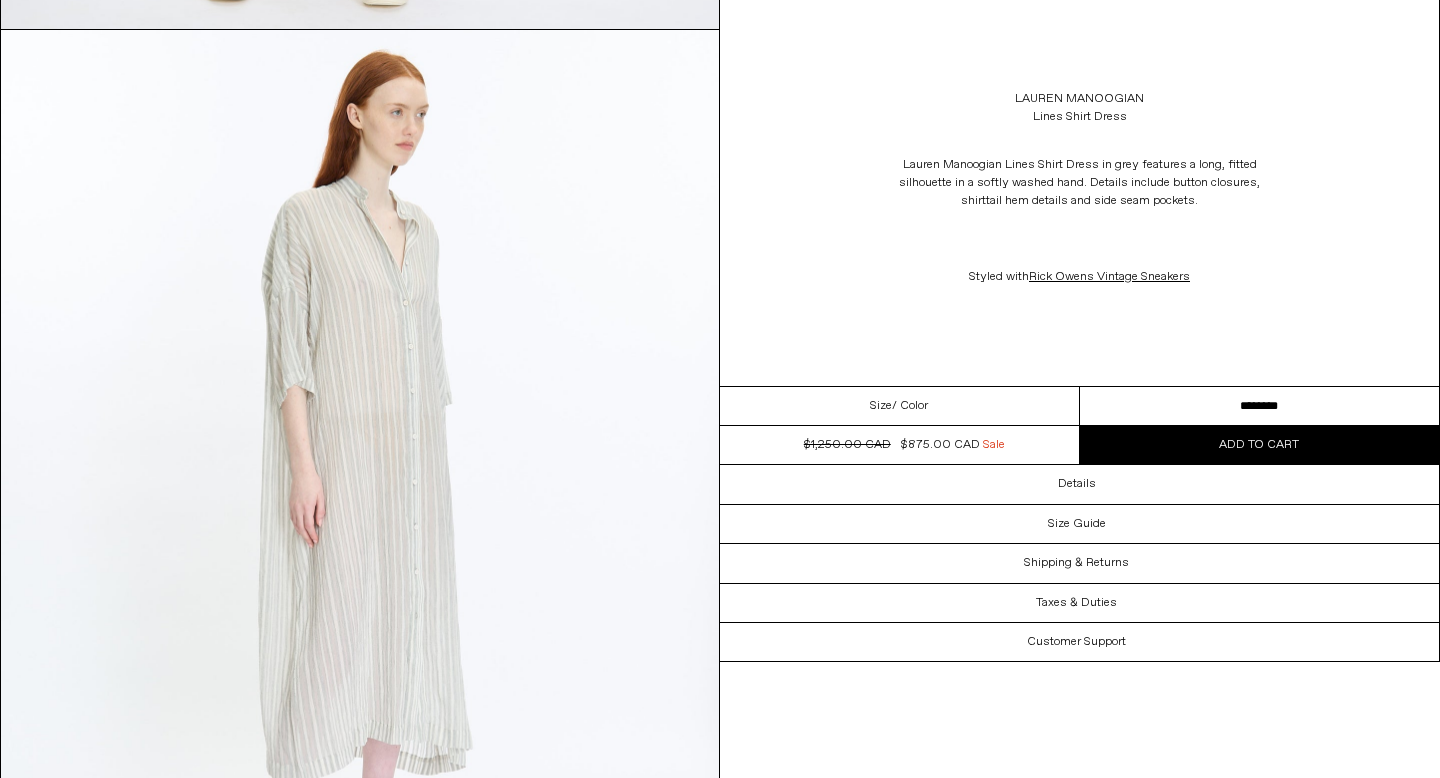 scroll, scrollTop: 991, scrollLeft: 0, axis: vertical 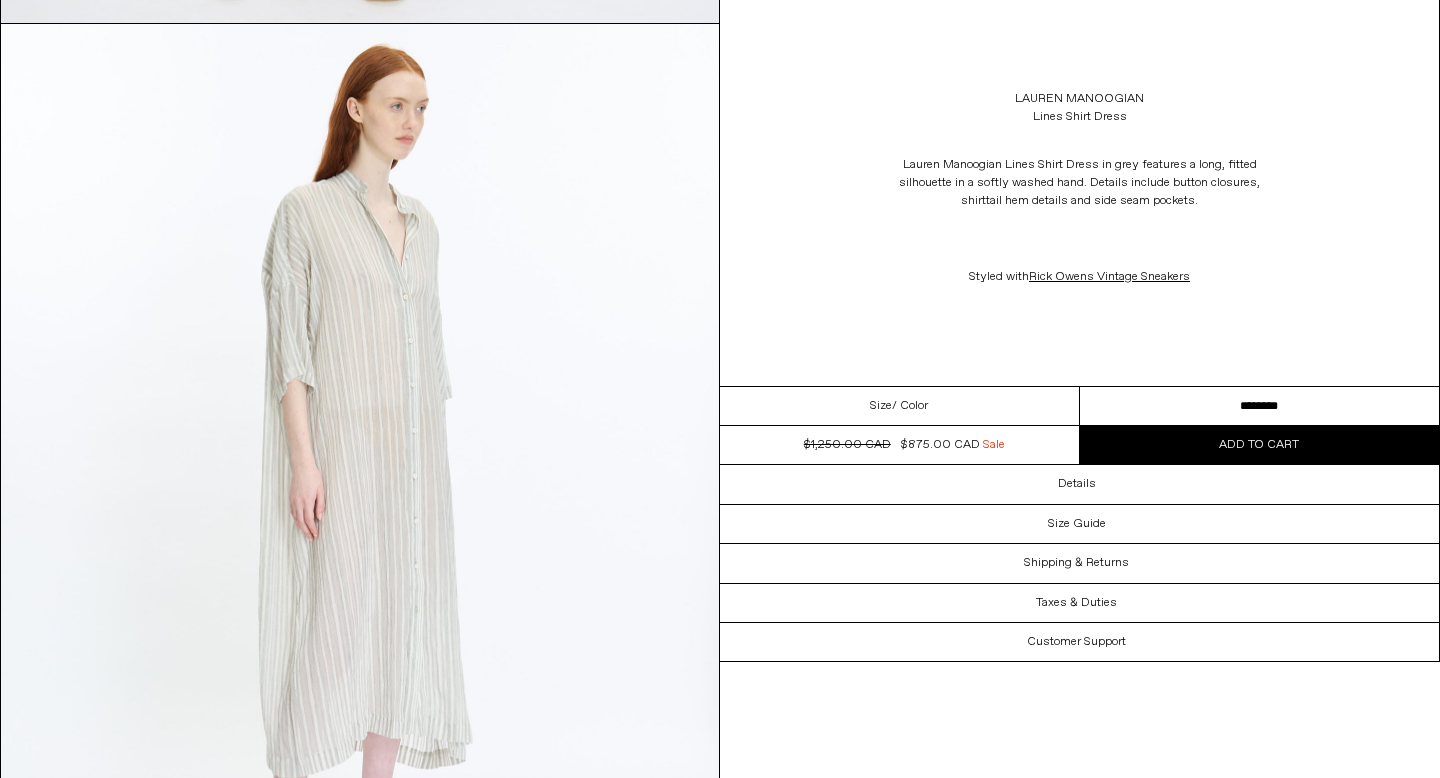 click at bounding box center (360, 473) 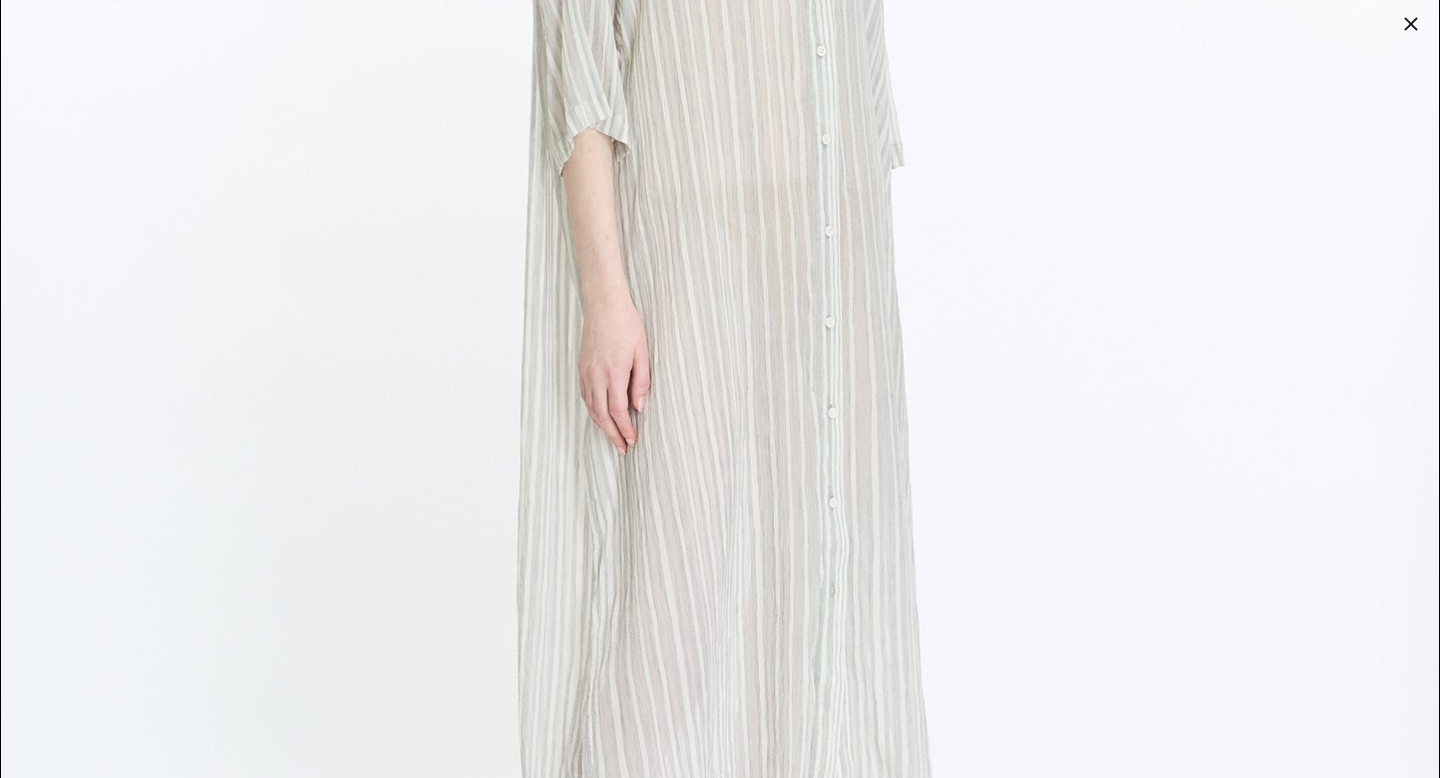 scroll, scrollTop: 2378, scrollLeft: 0, axis: vertical 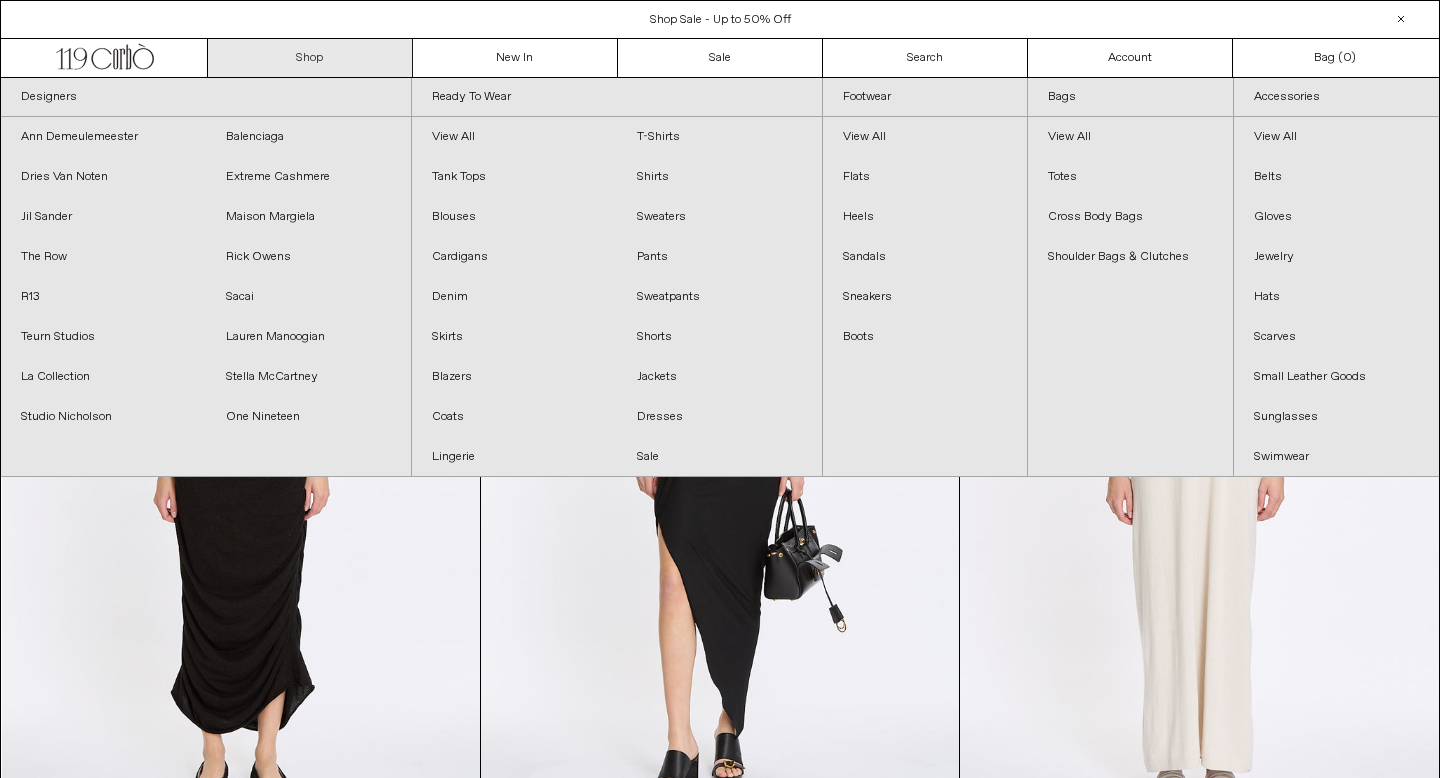 click on "Shop" at bounding box center (310, 58) 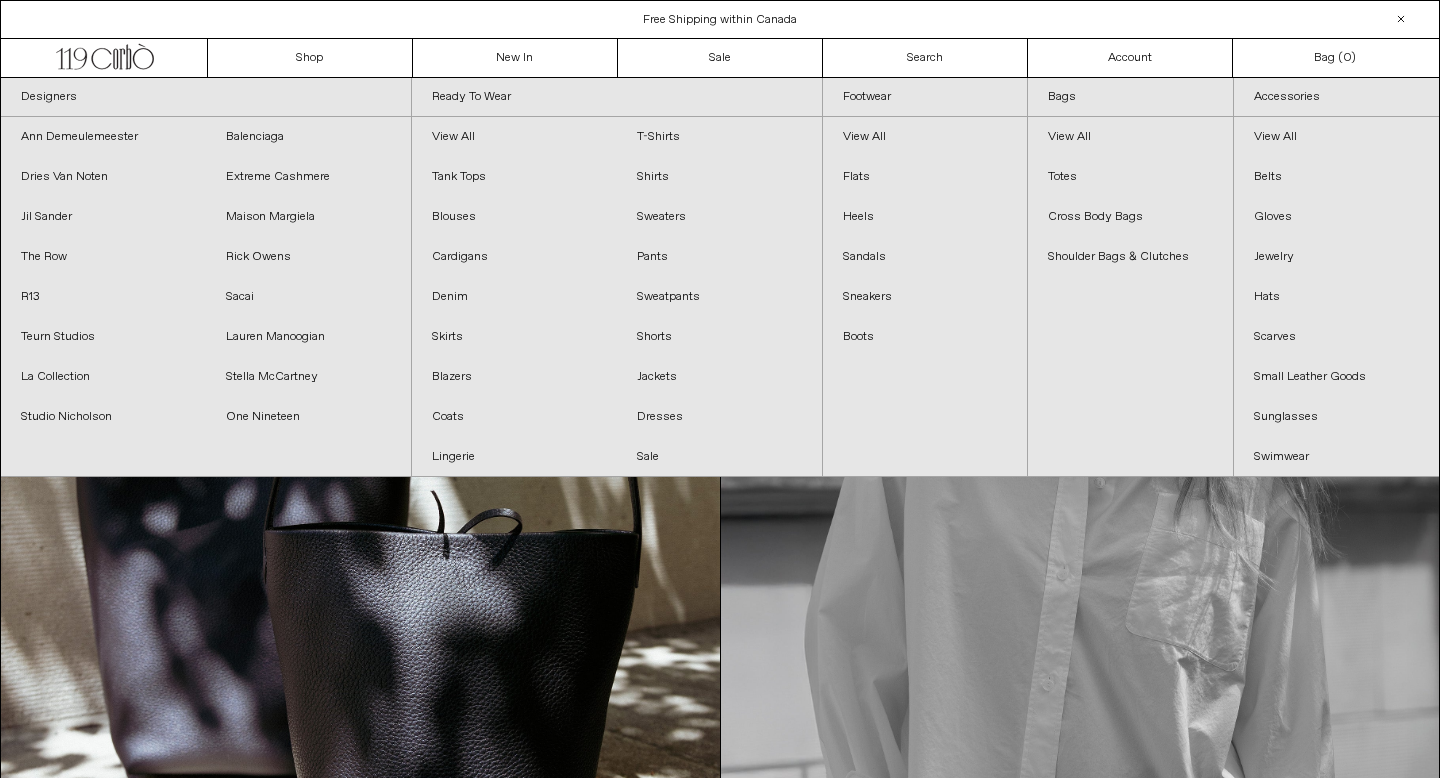 scroll, scrollTop: 0, scrollLeft: 0, axis: both 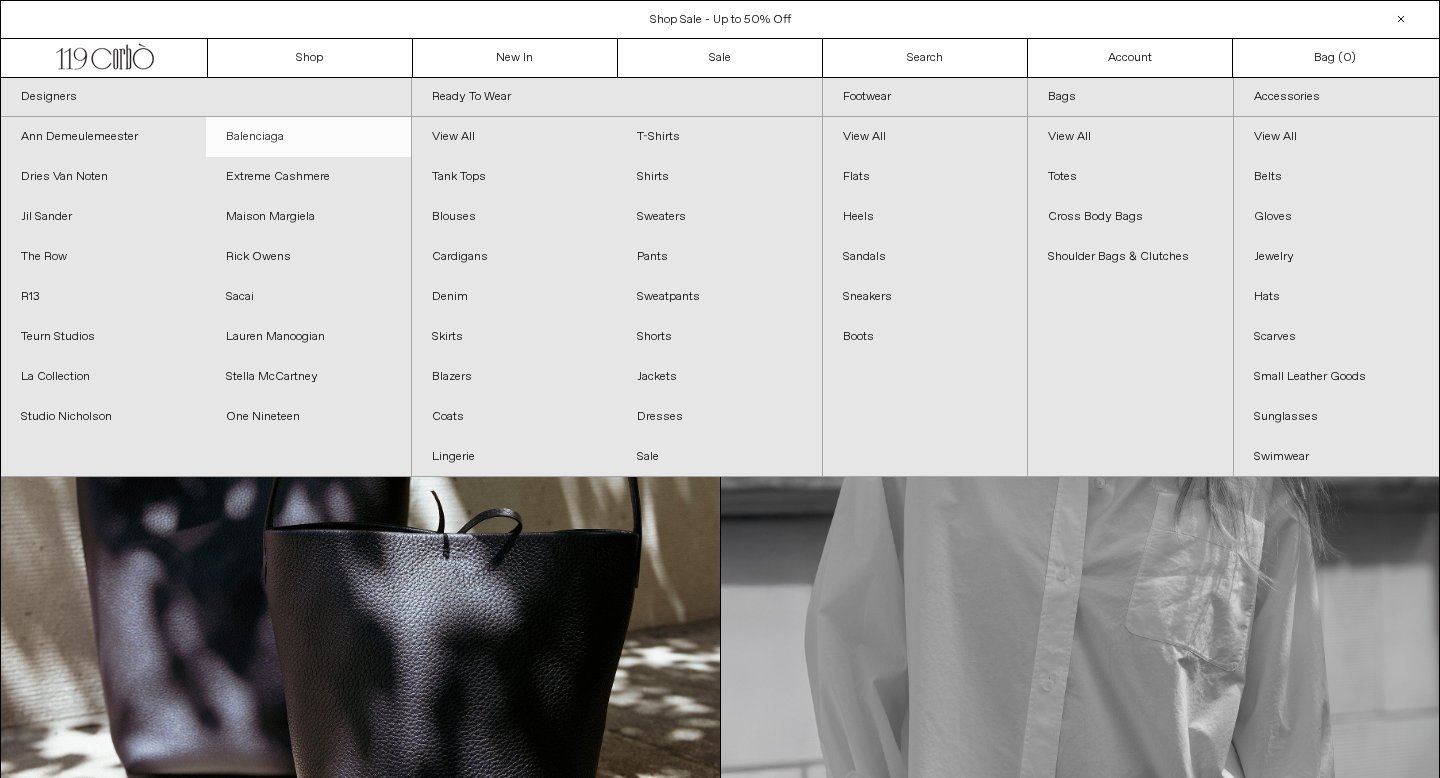 click on "Balenciaga" at bounding box center (308, 137) 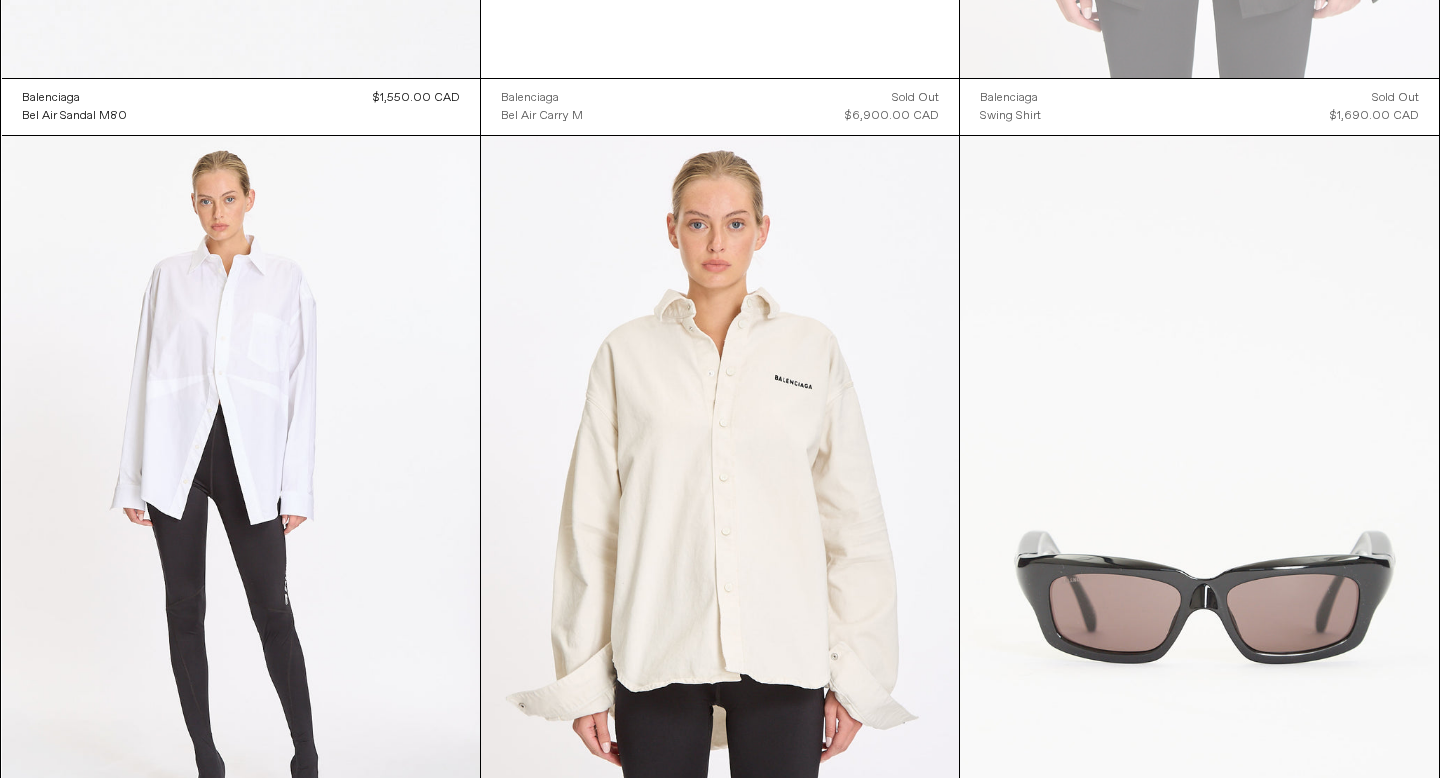 scroll, scrollTop: 4616, scrollLeft: 0, axis: vertical 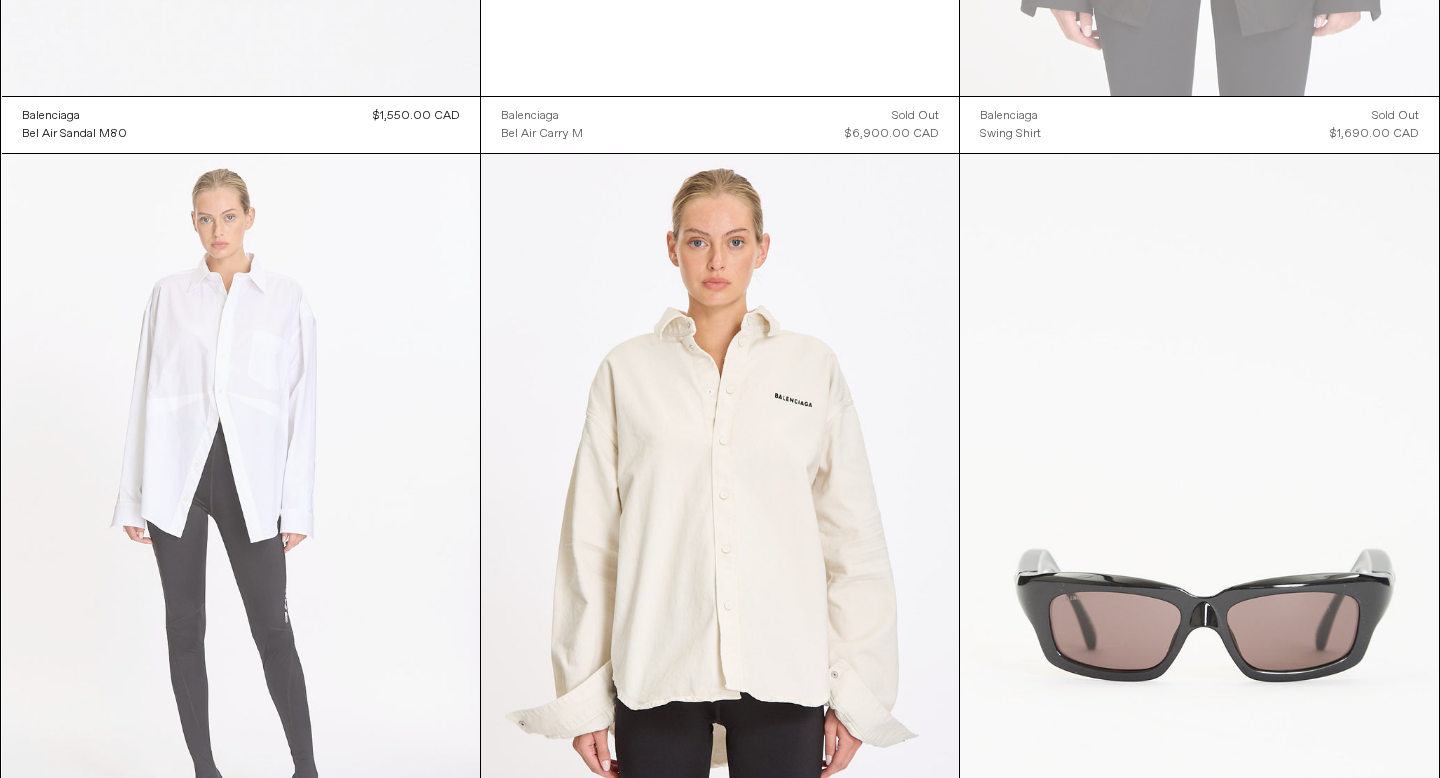 click at bounding box center [241, 512] 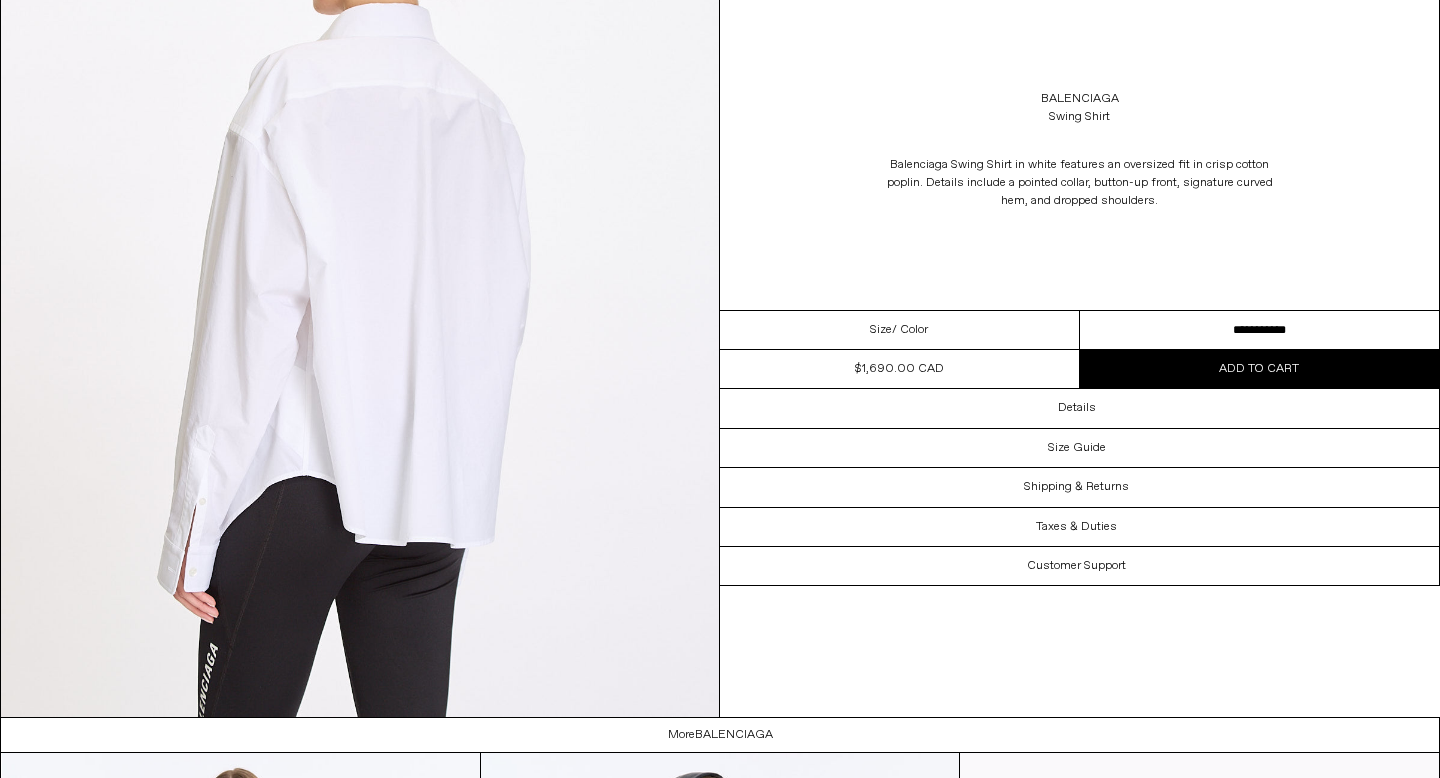 scroll, scrollTop: 3004, scrollLeft: 0, axis: vertical 